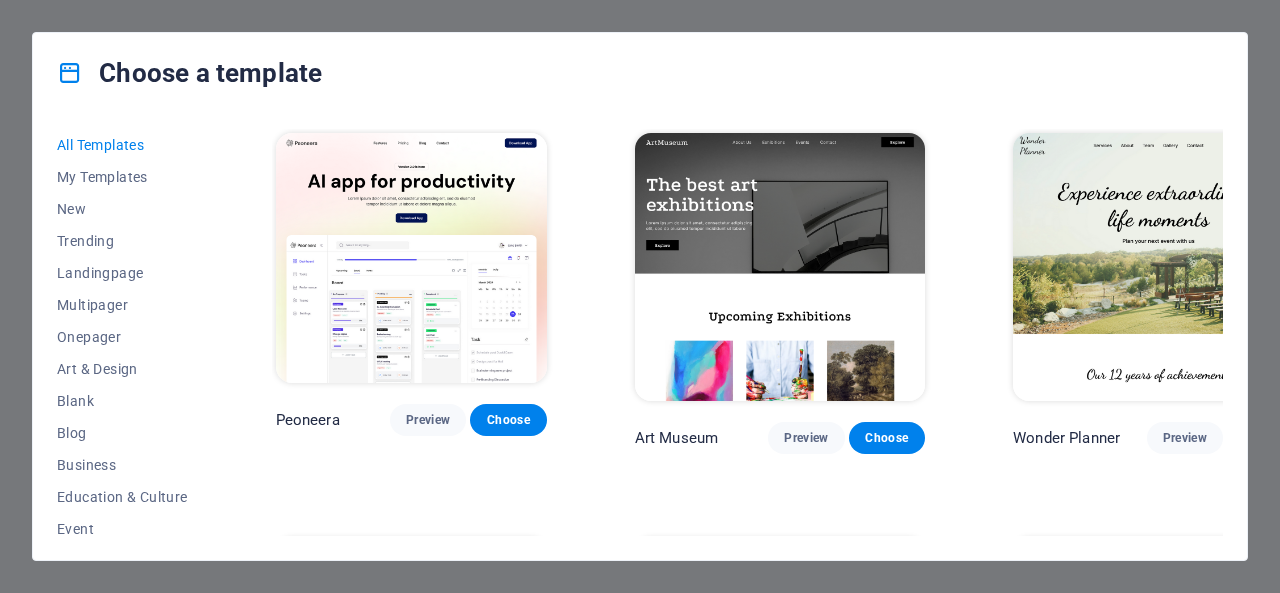 scroll, scrollTop: 0, scrollLeft: 0, axis: both 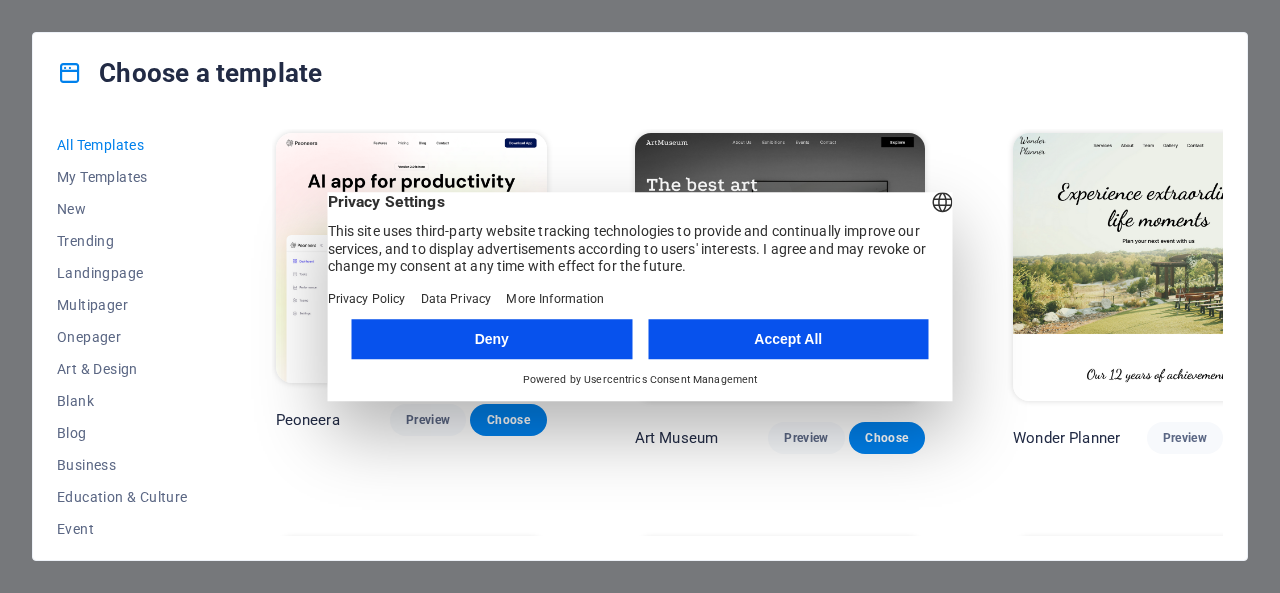 click on "Accept All" at bounding box center [788, 339] 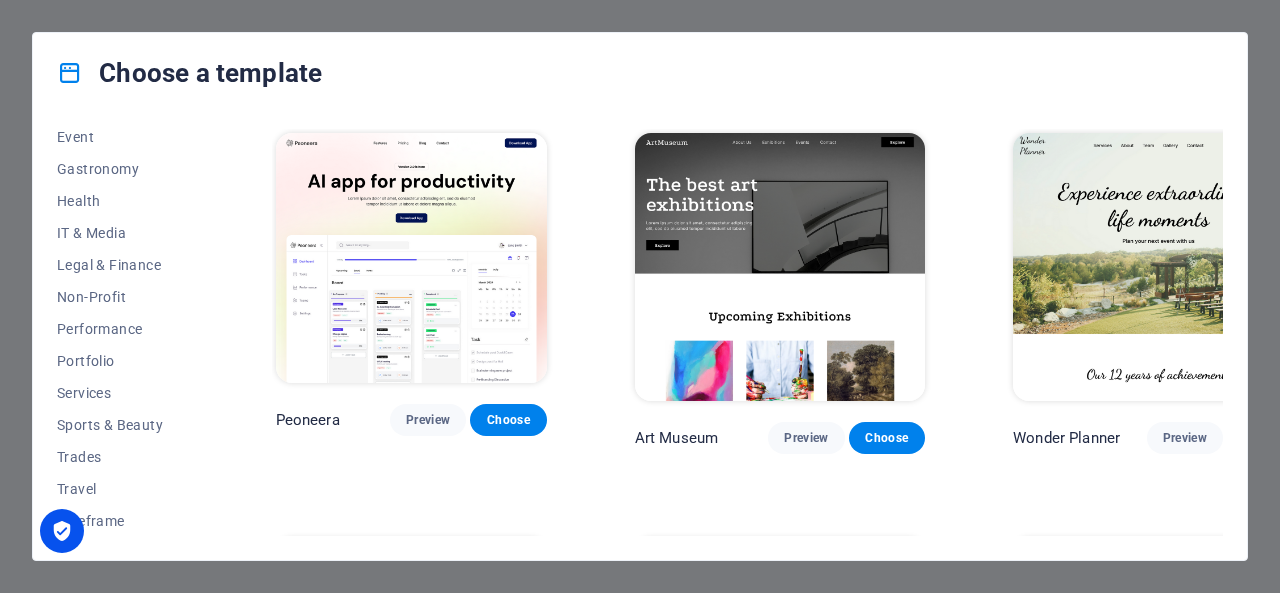 scroll, scrollTop: 192, scrollLeft: 0, axis: vertical 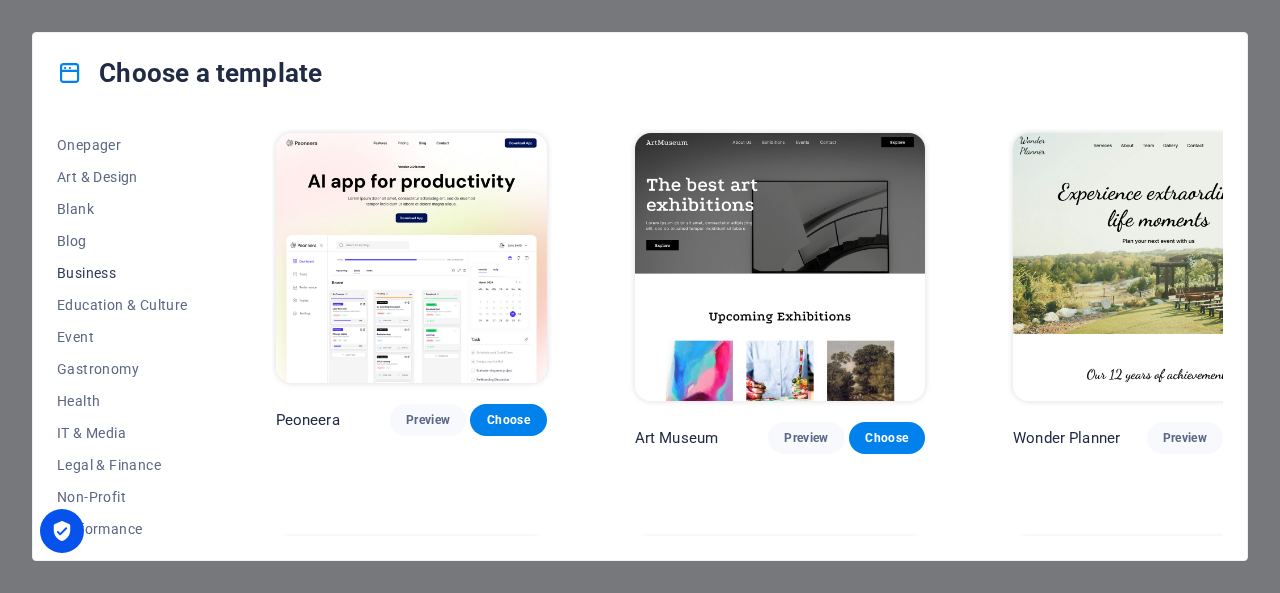 click on "Business" at bounding box center [122, 273] 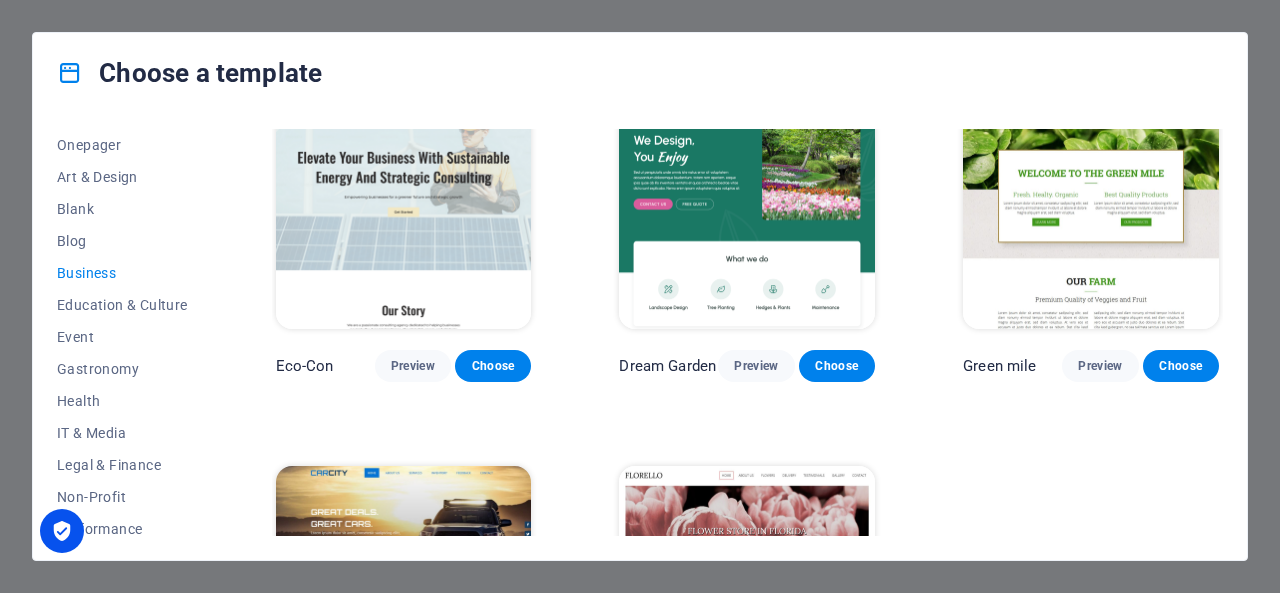 scroll, scrollTop: 0, scrollLeft: 0, axis: both 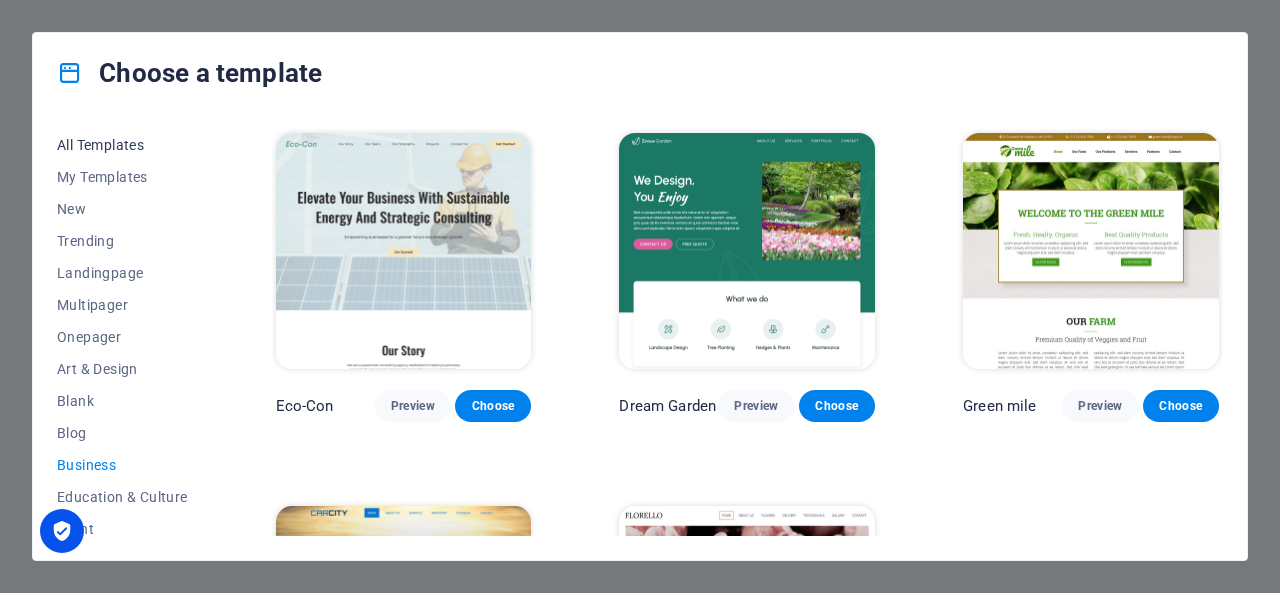 click on "All Templates" at bounding box center [122, 145] 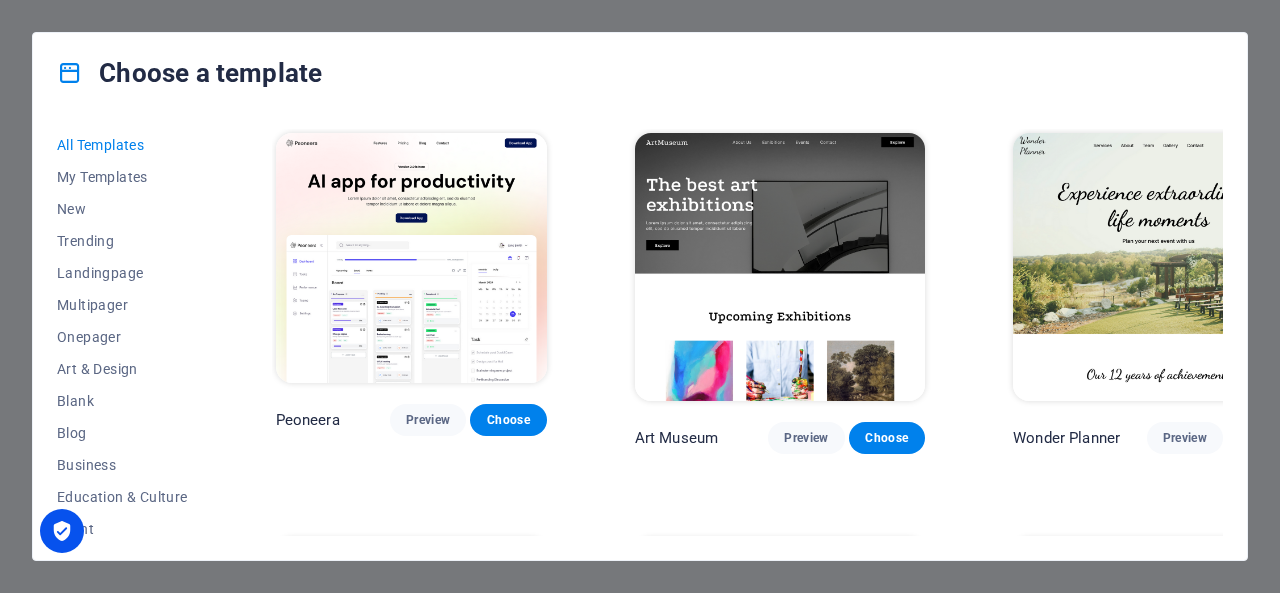 type 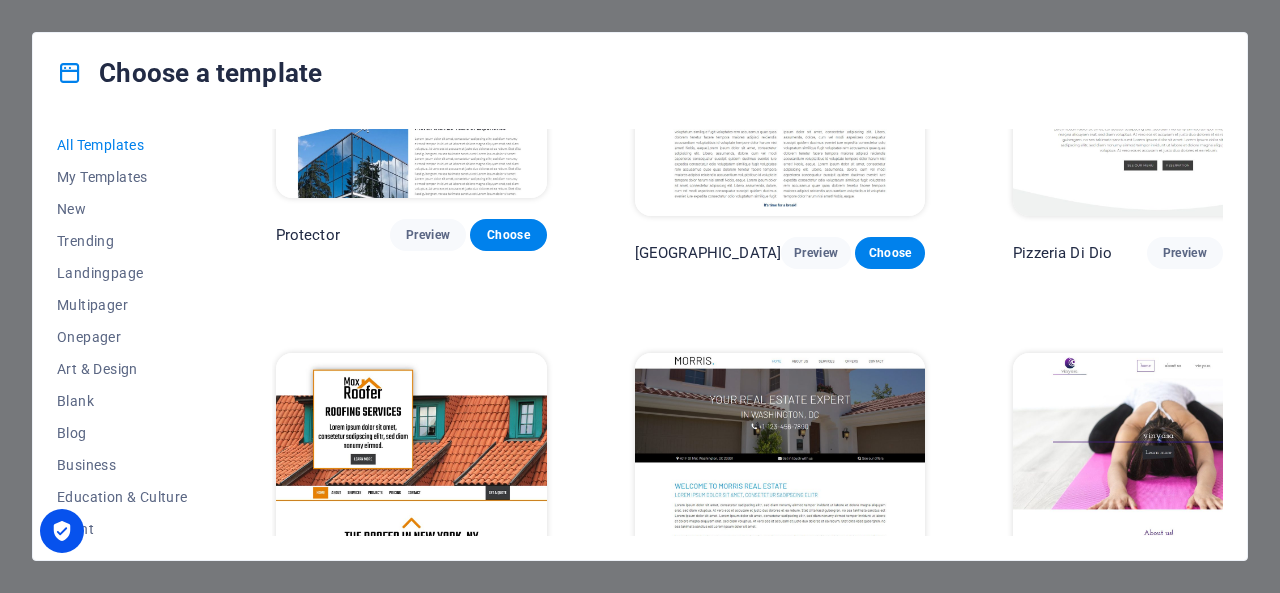 scroll, scrollTop: 7679, scrollLeft: 0, axis: vertical 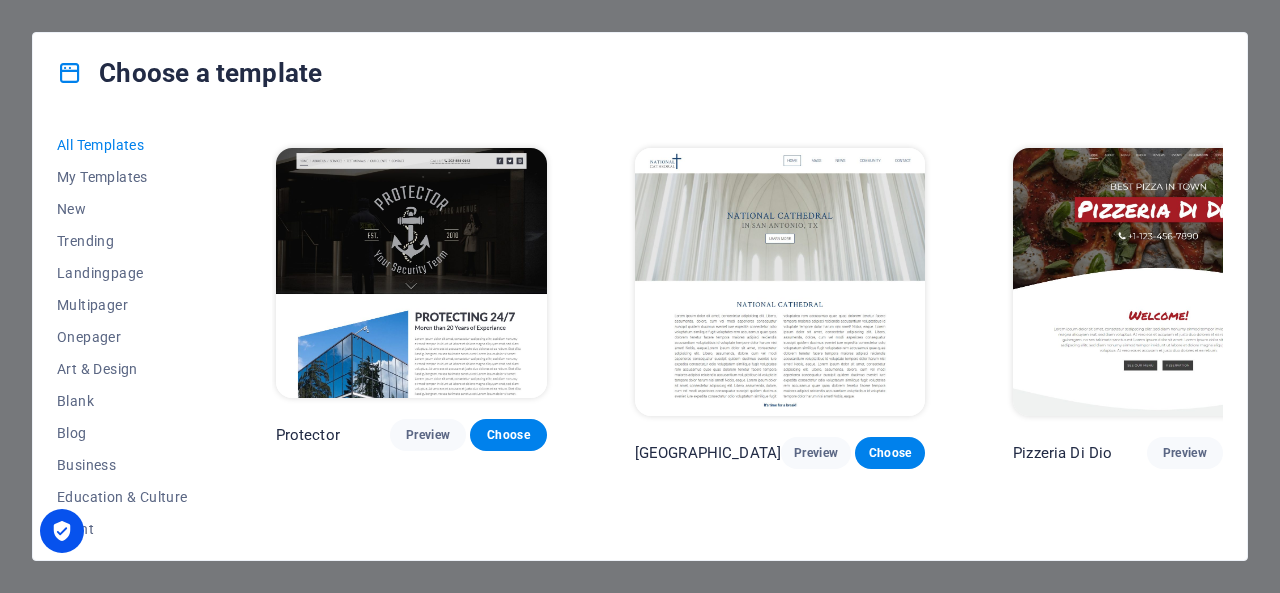 click on "Preview" at bounding box center [806, 857] 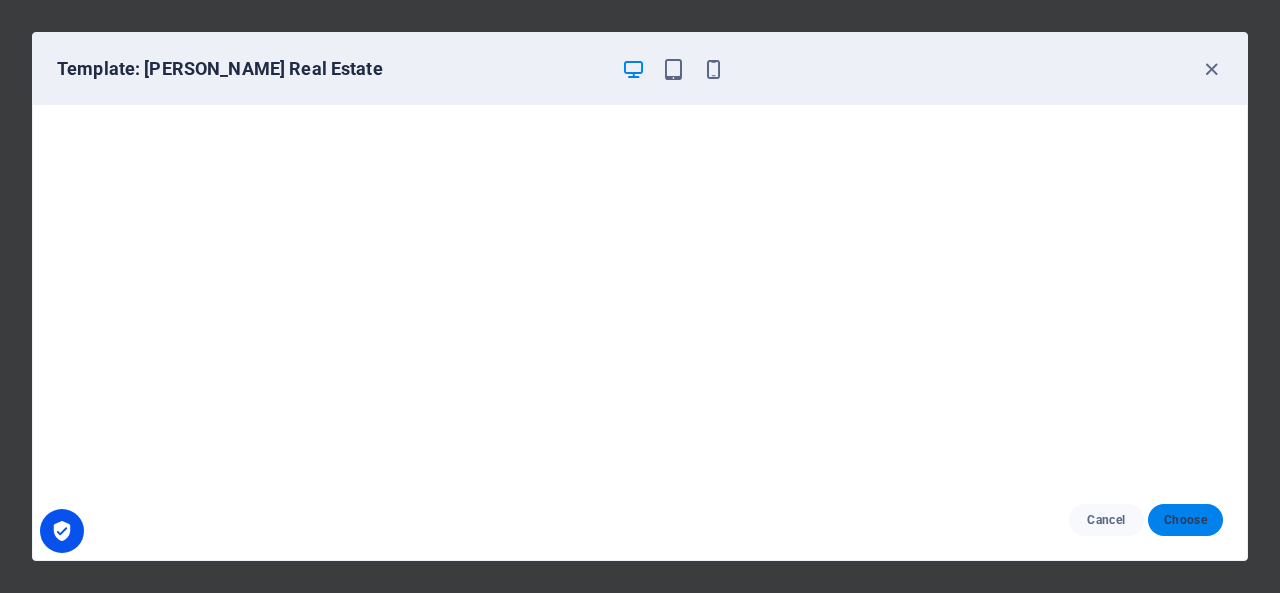 click on "Choose" at bounding box center (1185, 520) 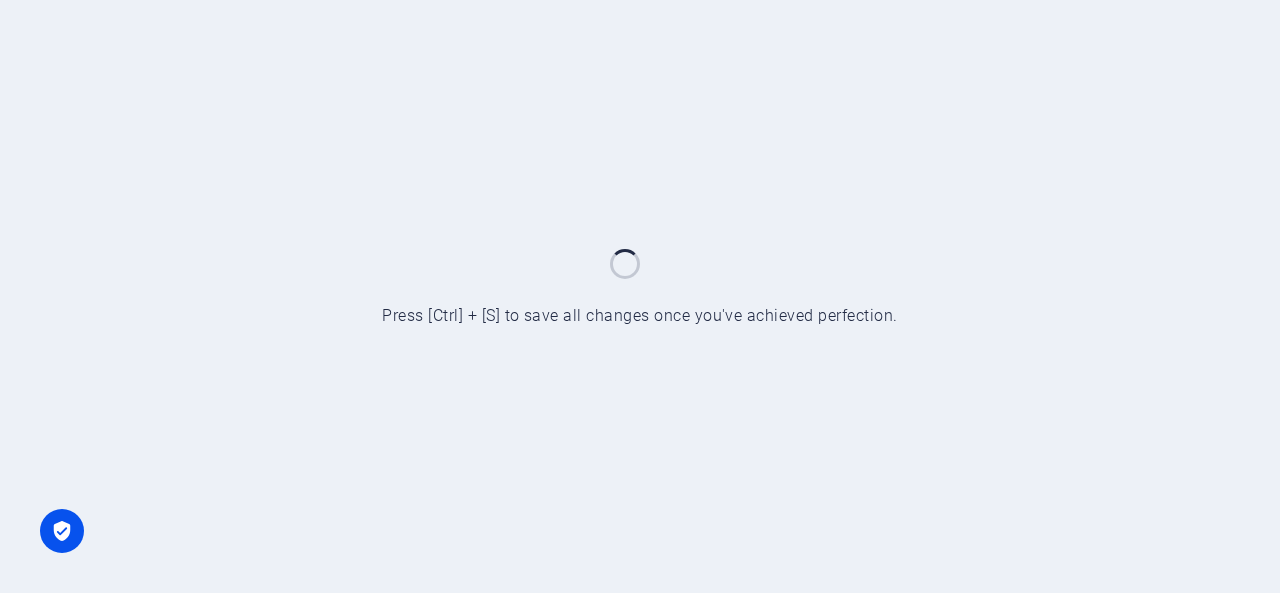scroll, scrollTop: 0, scrollLeft: 0, axis: both 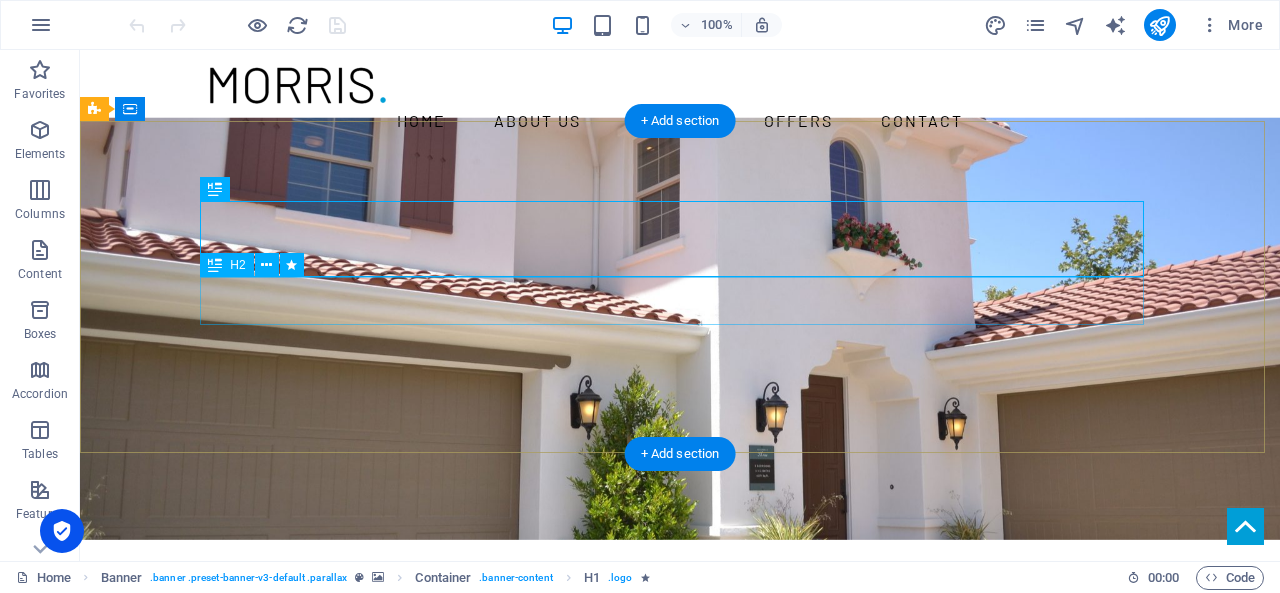 click on "IN [US_STATE], [GEOGRAPHIC_DATA]" at bounding box center [680, 755] 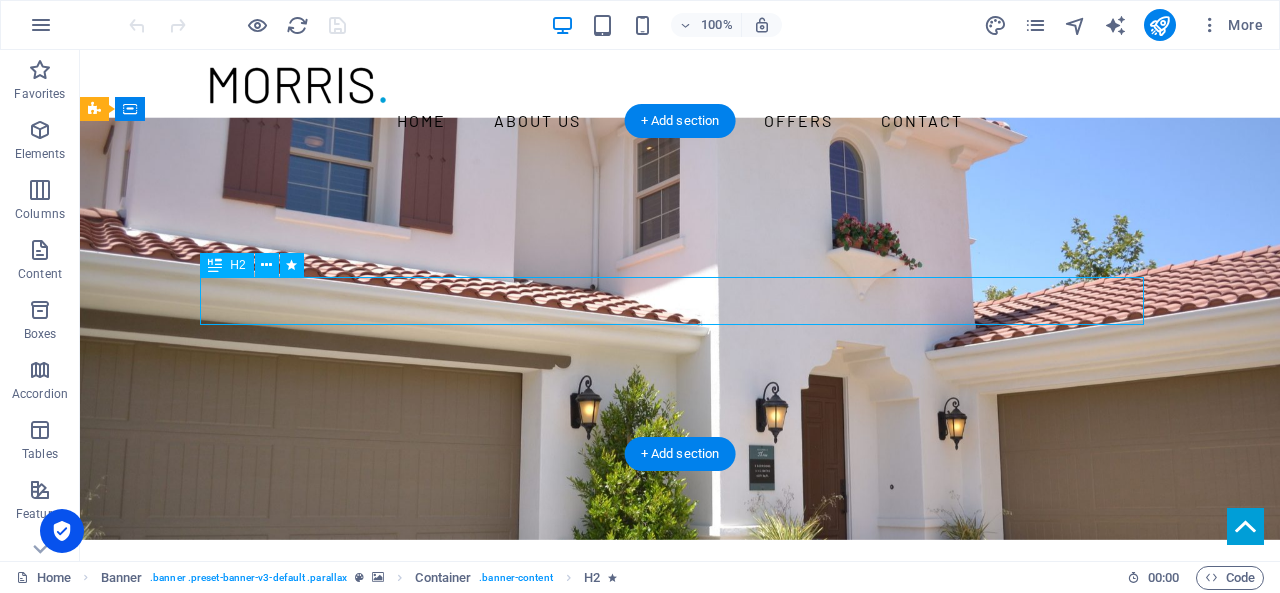 click on "IN [US_STATE], [GEOGRAPHIC_DATA]" at bounding box center [680, 755] 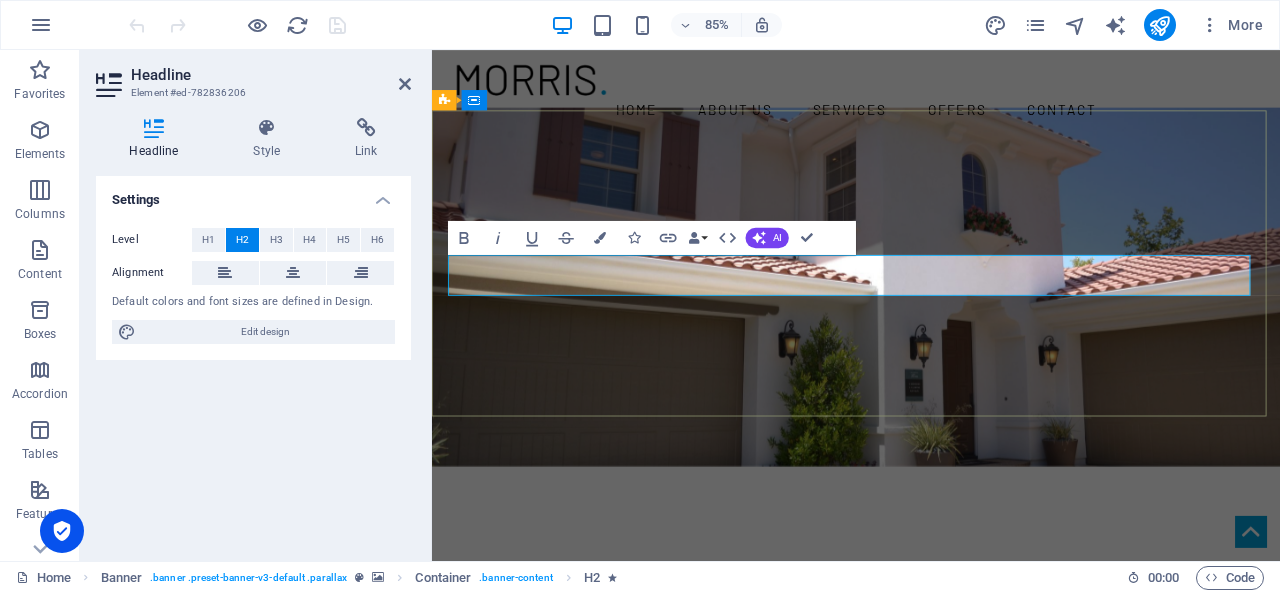 click on "IN [US_STATE], [GEOGRAPHIC_DATA]" at bounding box center (931, 755) 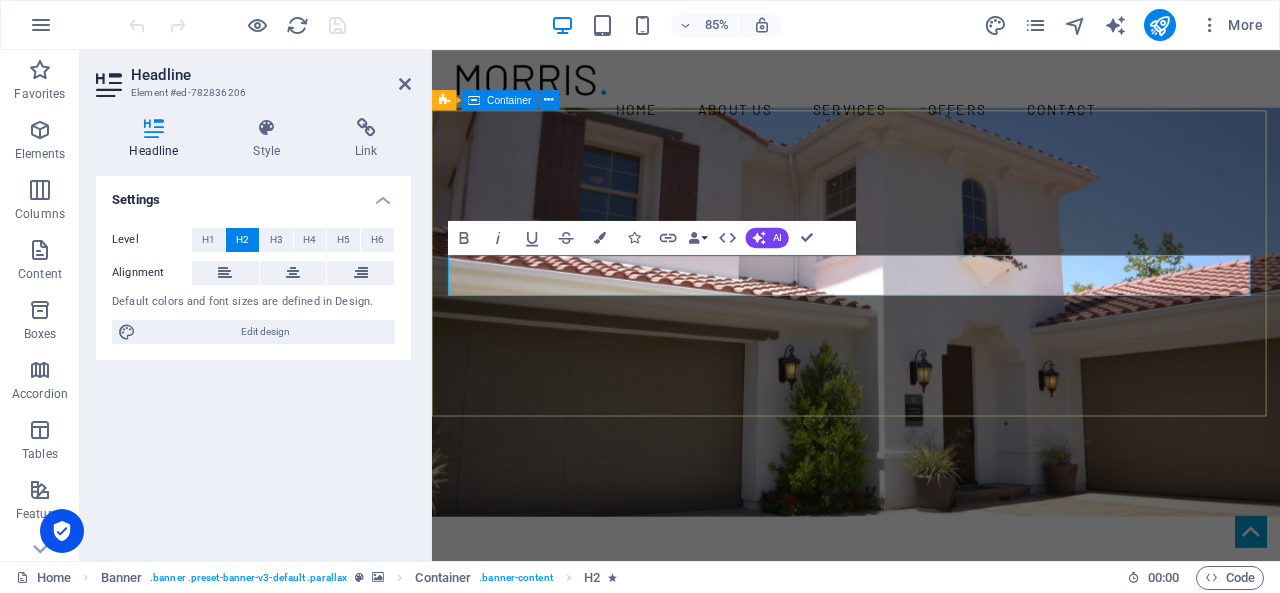 type 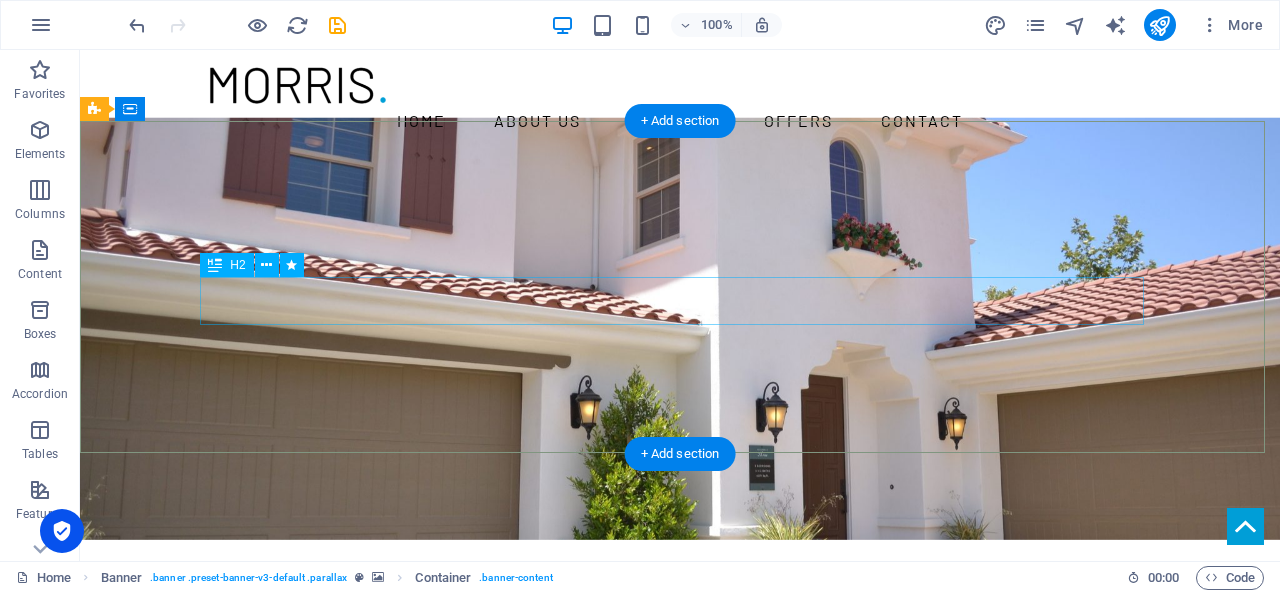 click on "IN [GEOGRAPHIC_DATA] AND [GEOGRAPHIC_DATA]" at bounding box center (680, 755) 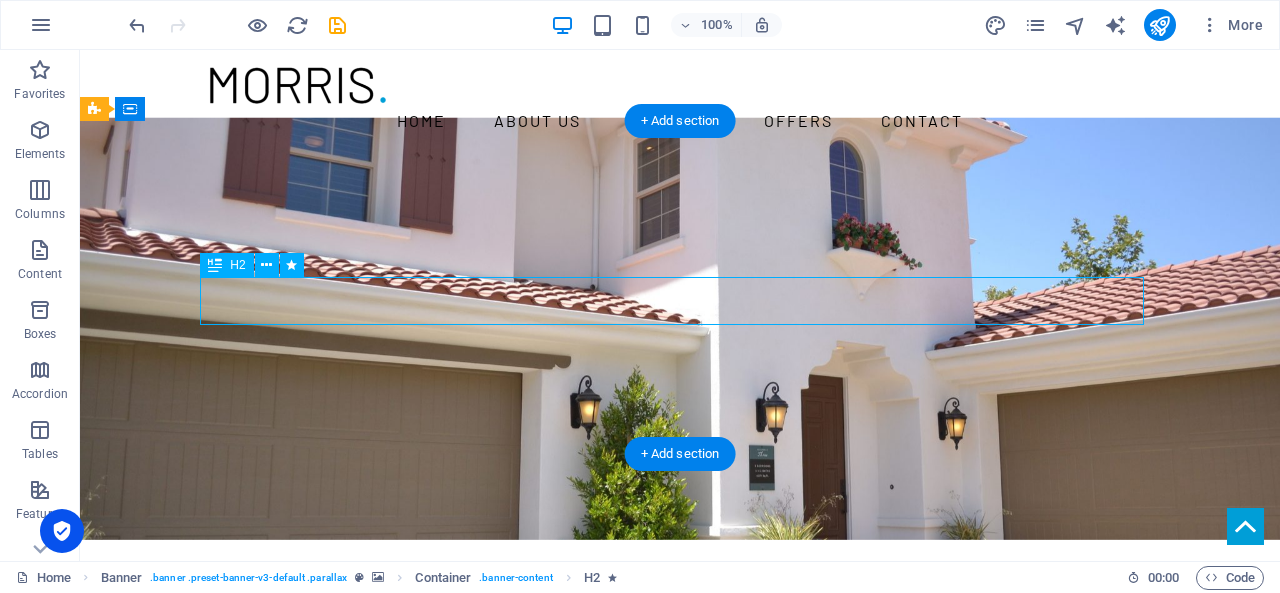 click on "IN [GEOGRAPHIC_DATA] AND [GEOGRAPHIC_DATA]" at bounding box center [680, 755] 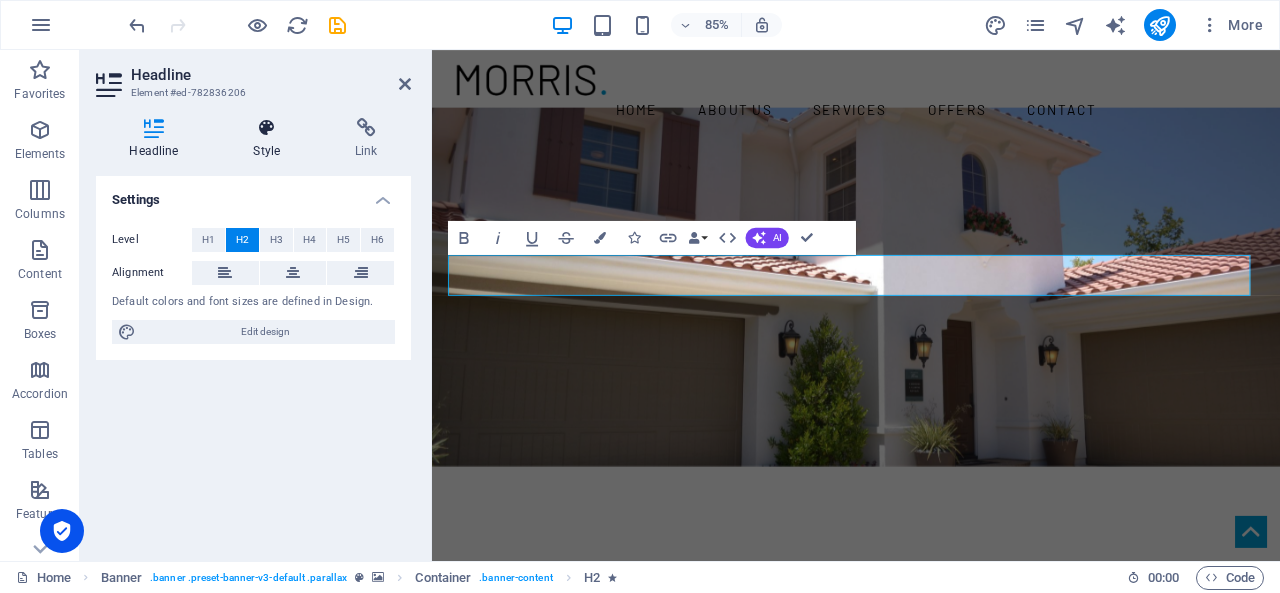 click at bounding box center (267, 128) 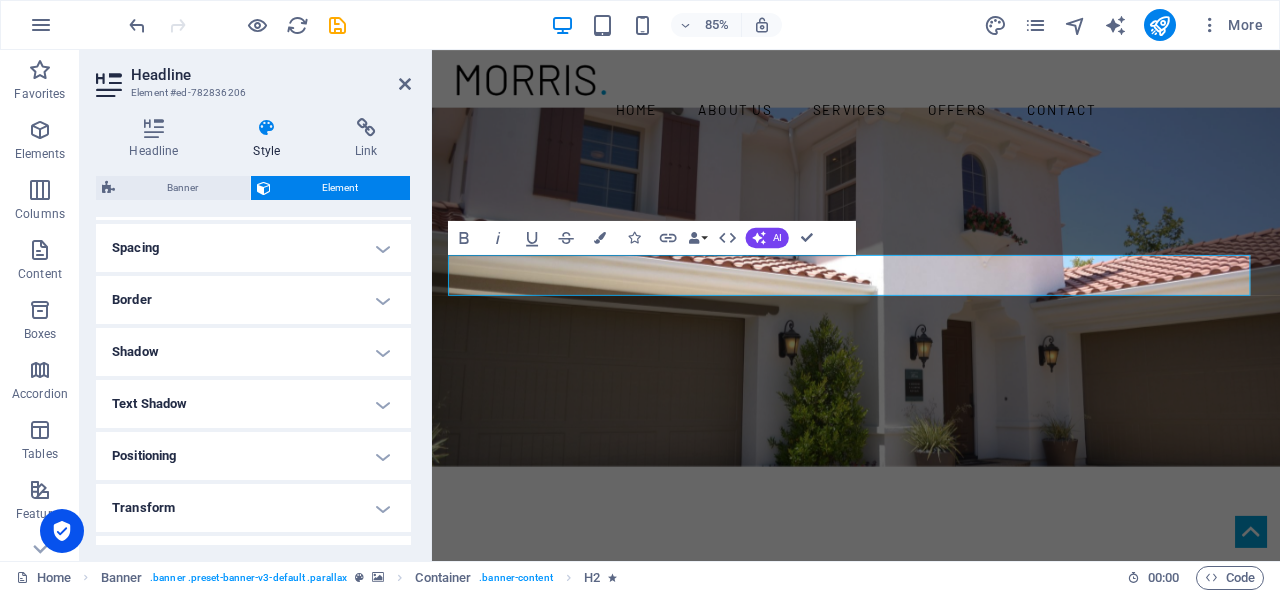 scroll, scrollTop: 400, scrollLeft: 0, axis: vertical 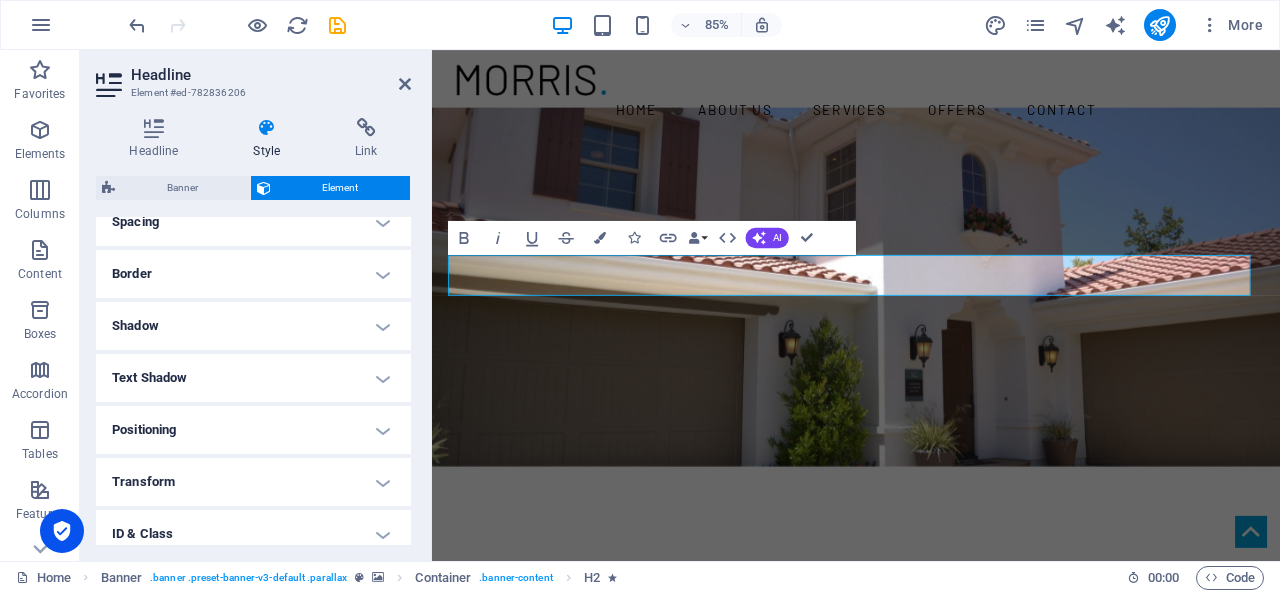 click on "Border" at bounding box center [253, 274] 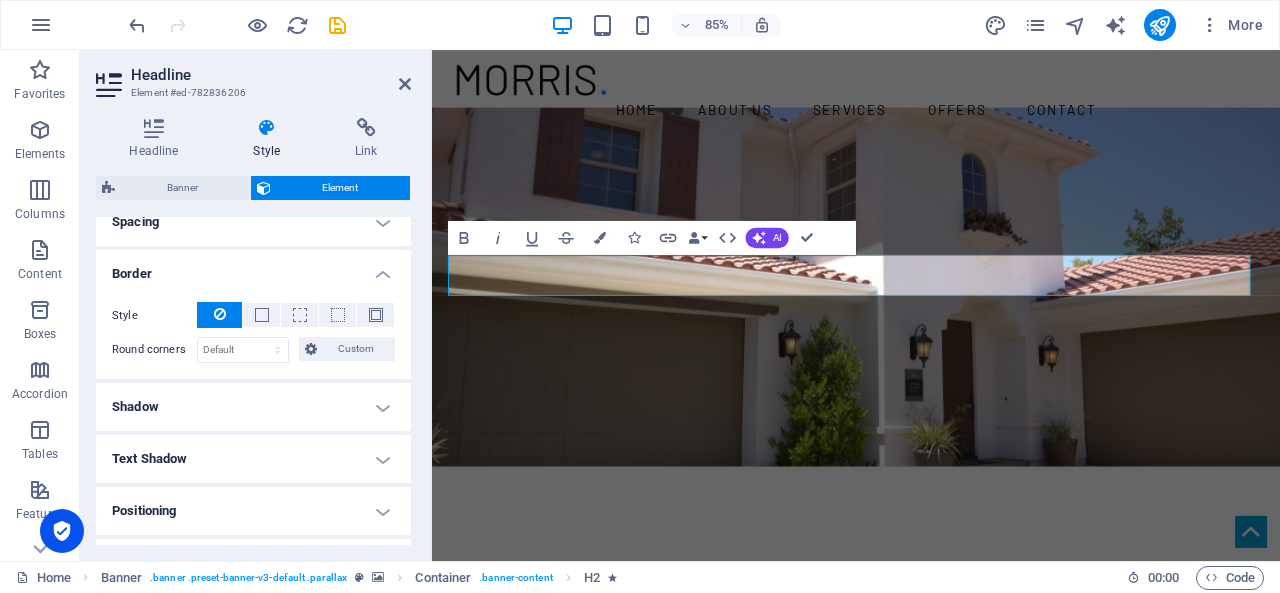 click on "Shadow" at bounding box center (253, 407) 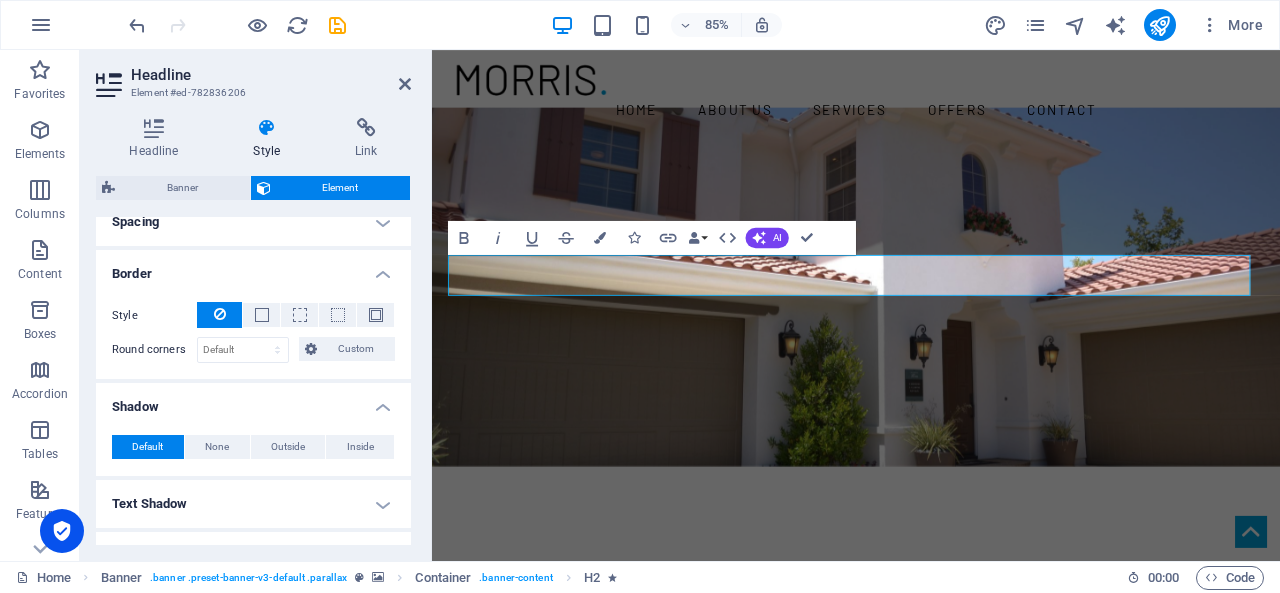 scroll, scrollTop: 600, scrollLeft: 0, axis: vertical 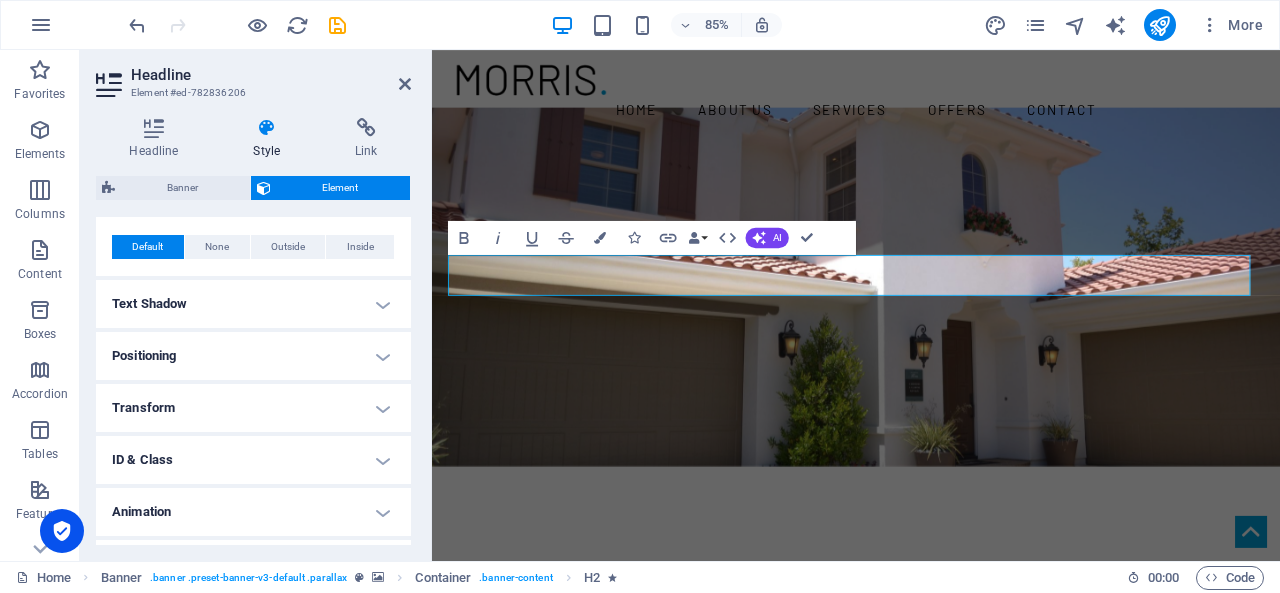 click on "Text Shadow" at bounding box center [253, 304] 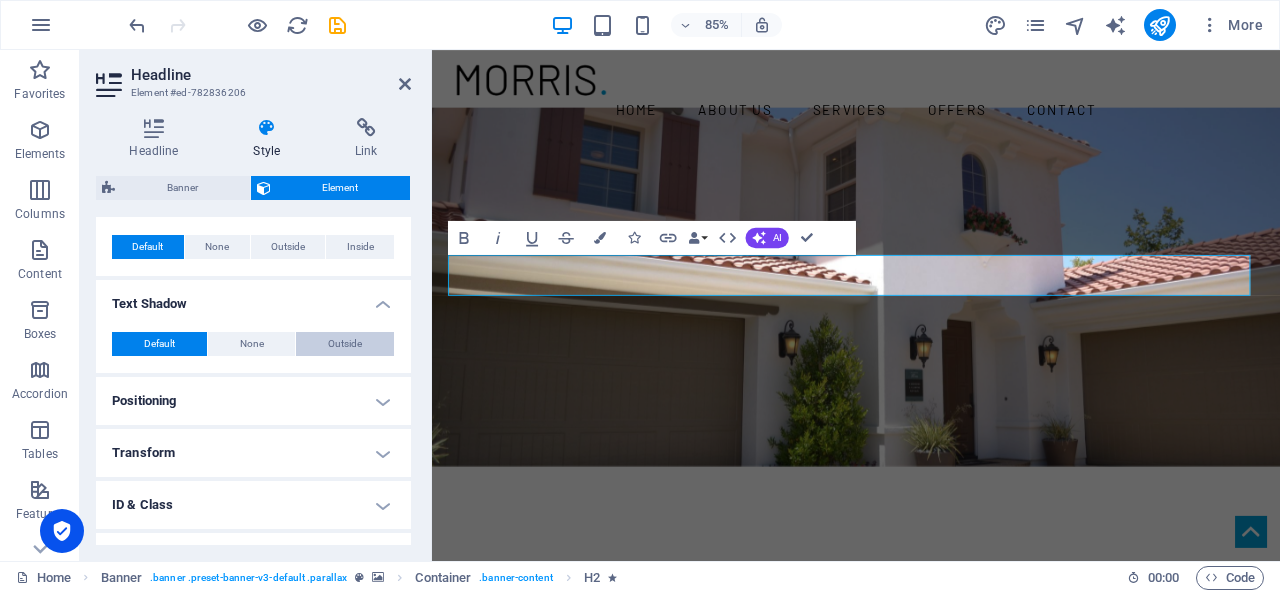 click on "Outside" at bounding box center (345, 344) 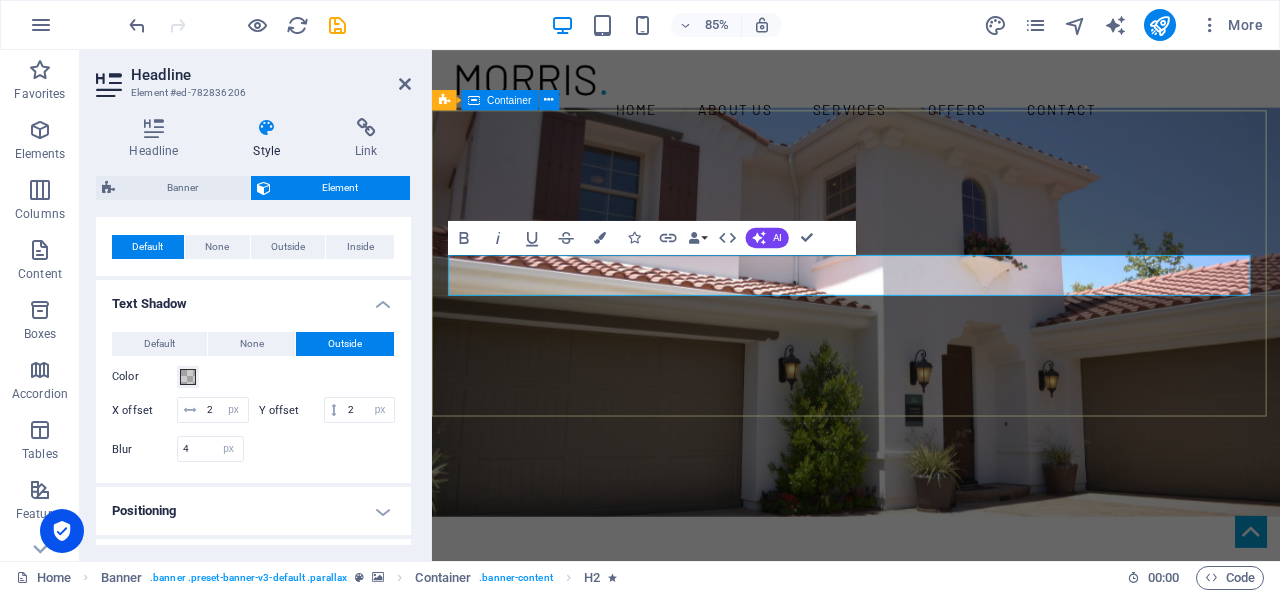 click on "YOUR REAL ESTATE EXPERT IN [GEOGRAPHIC_DATA] AND AL AIN  " at bounding box center [931, 800] 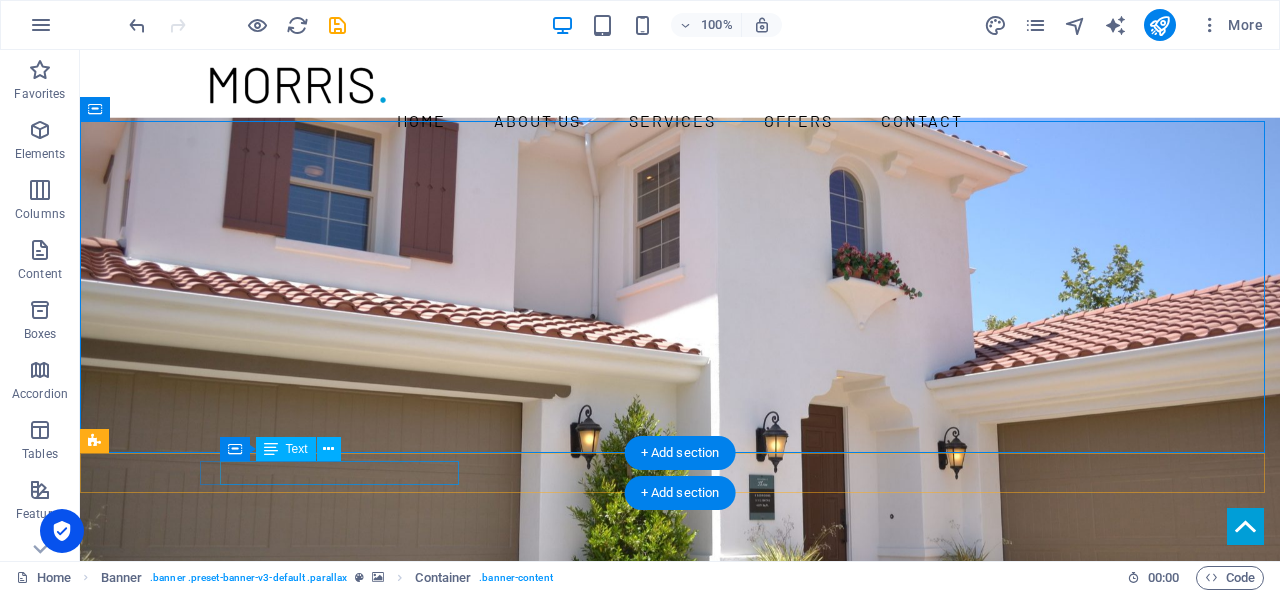 click on "[STREET_ADDRESS][US_STATE]" at bounding box center [672, 1002] 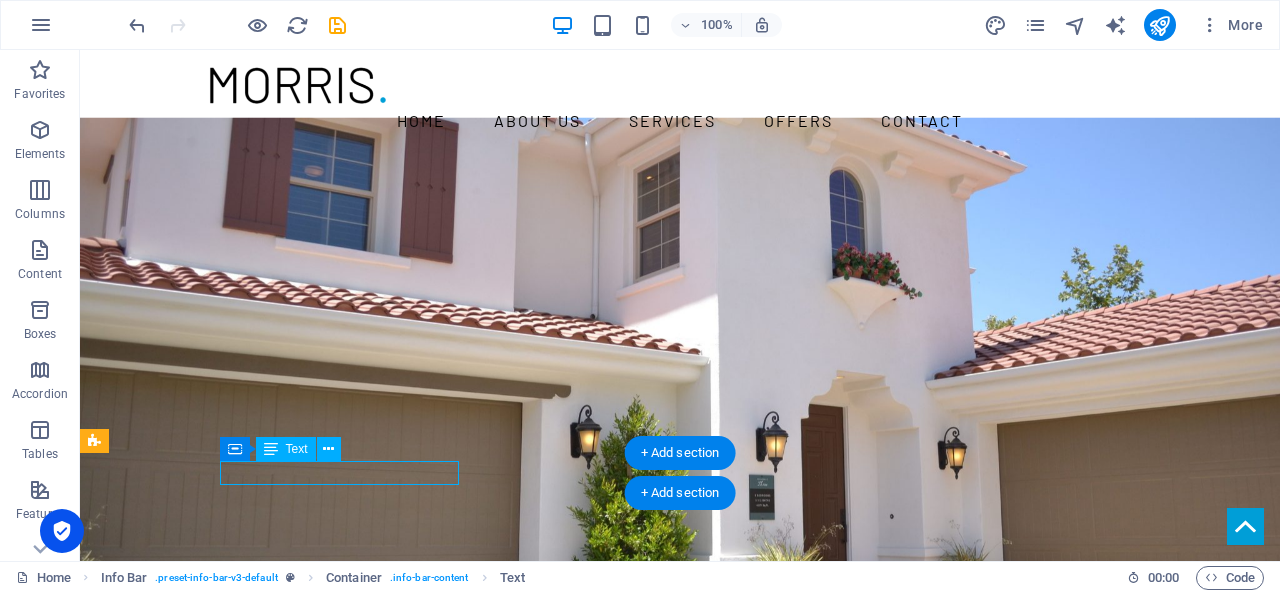 click on "[STREET_ADDRESS][US_STATE]" at bounding box center (672, 1002) 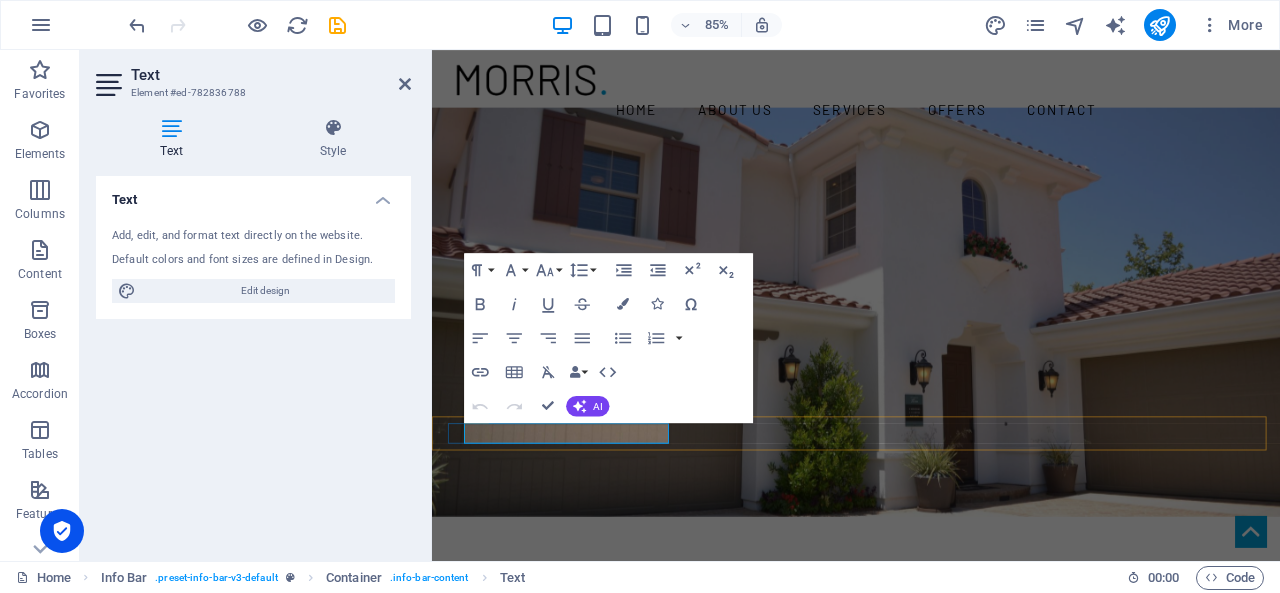click on "[STREET_ADDRESS][US_STATE]" at bounding box center [923, 1002] 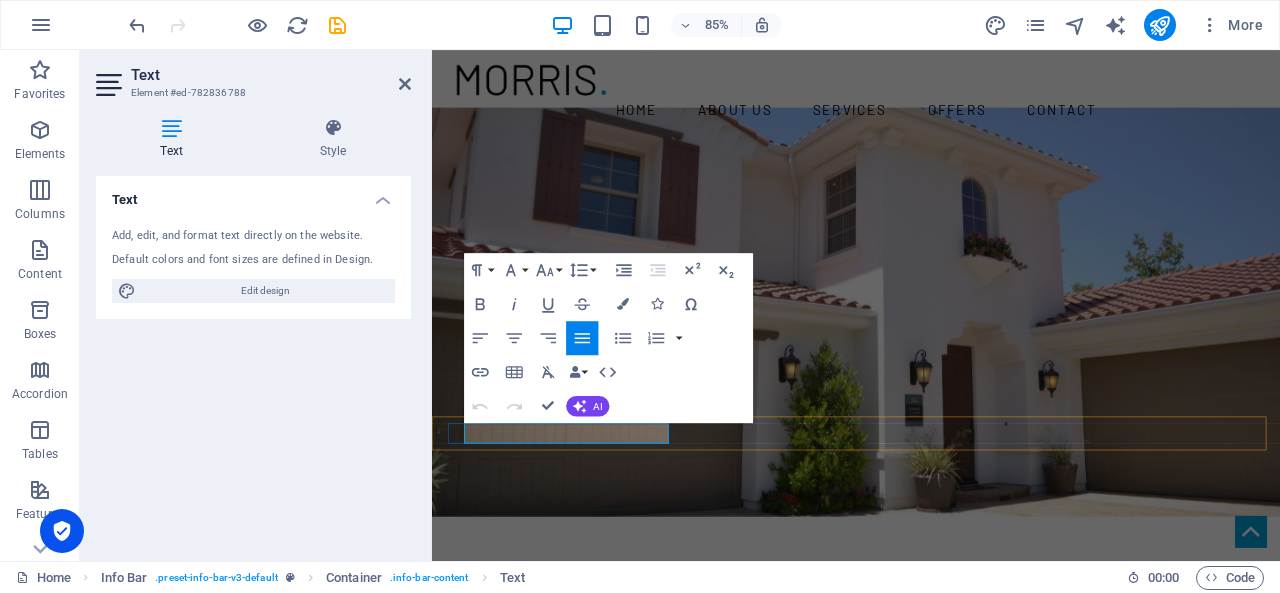 click on "[STREET_ADDRESS][US_STATE]" at bounding box center [923, 1002] 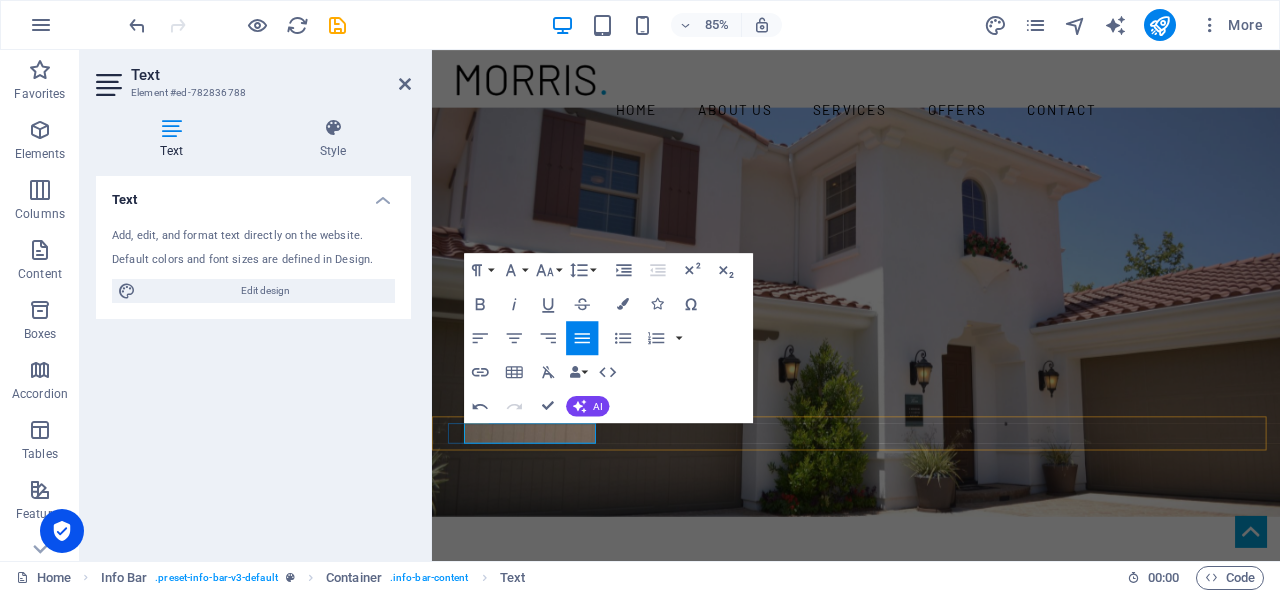 click on "Al Ain , [GEOGRAPHIC_DATA], [GEOGRAPHIC_DATA]" at bounding box center [923, 1002] 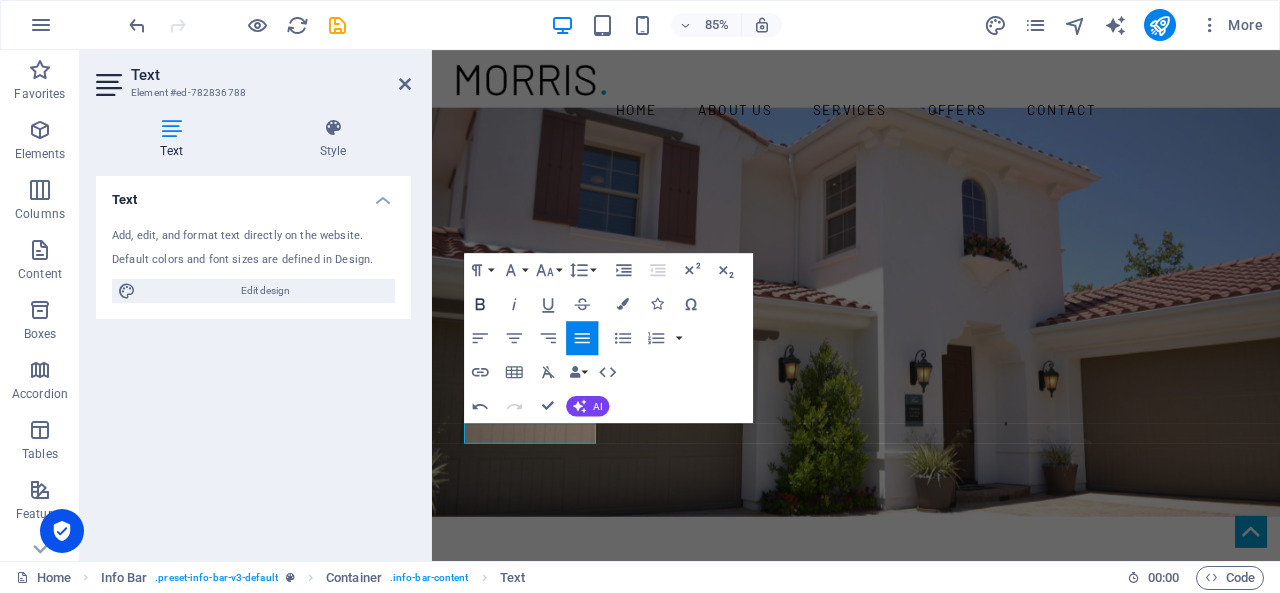 click 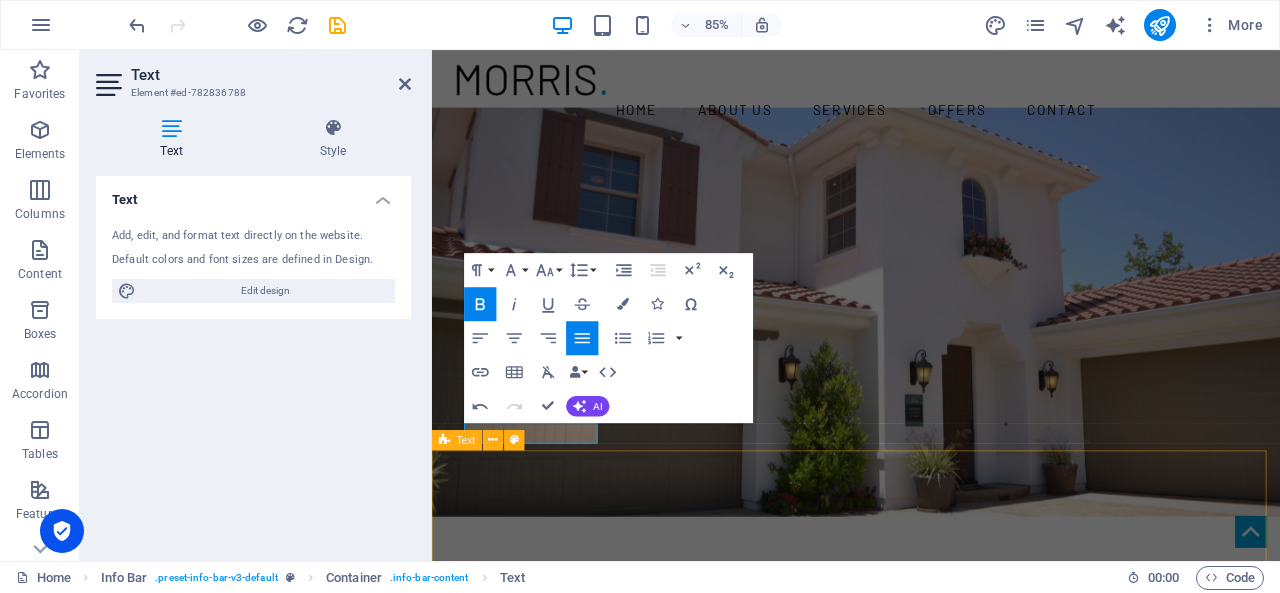 click on "Welcome to [PERSON_NAME] Real Estate Lorem ipsum dolor sit amet, consetetur sadipscing elitr  Lorem ipsum dolor sit amet, consetetur sadipscing elitr, sed diam nonumy eirmod tempor invidunt ut labore et dolore magna aliquyam erat, sed diam voluptua. At vero eos et accusam et [PERSON_NAME] duo [PERSON_NAME] et ea rebum. Stet clita kasd gubergren, no sea takimata sanctus est Lorem ipsum dolor sit amet. Lorem ipsum dolor sit amet, consetetur sadipscing elitr, sed diam nonumy eirmod tempor invidunt ut labore et dolore magna aliquyam erat, sed diam voluptua. At vero eos et accusam et [PERSON_NAME] duo [PERSON_NAME] et ea rebum. Stet clita kasd gubergren, no sea takimata sanctus est Lorem ipsum dolor sit amet.  Lorem ipsum dolor sit amet, consetetur sadipscing elitr, sed diam nonumy eirmod tempor invidunt ut labore et dolore magna aliquyam erat, sed diam voluptua. At vero eos et accusam et [PERSON_NAME] duo [PERSON_NAME] et ea rebum. Stet clita kasd gubergren, no sea takimata sanctus est Lorem ipsum dolor sit amet." at bounding box center [931, 1335] 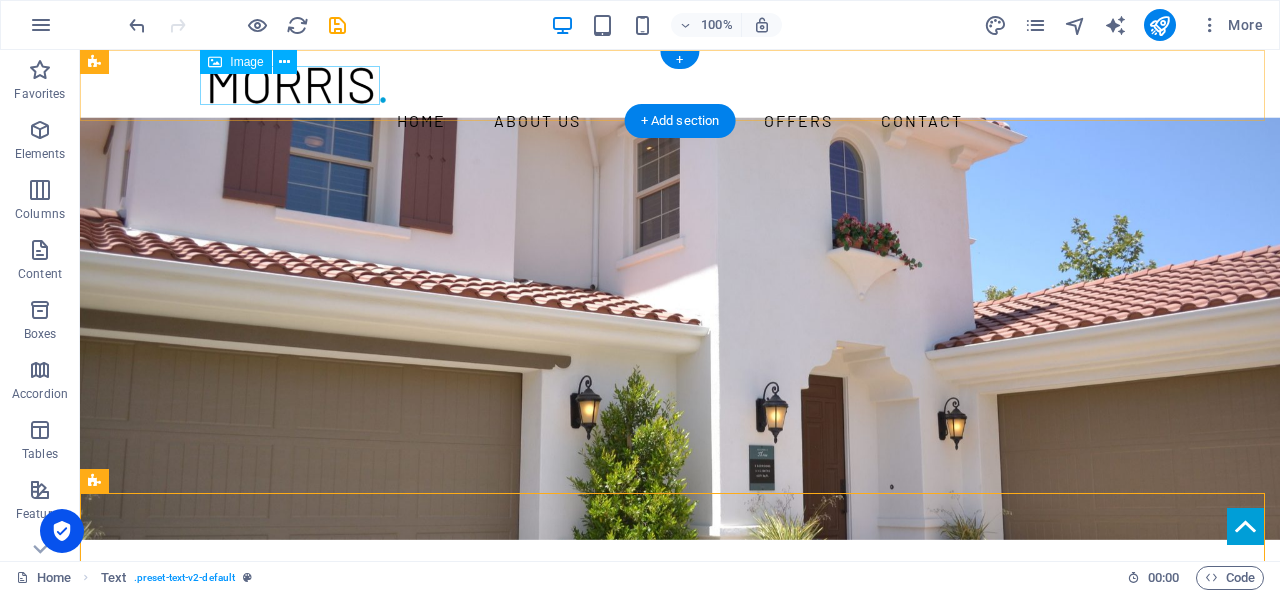 click at bounding box center [680, 85] 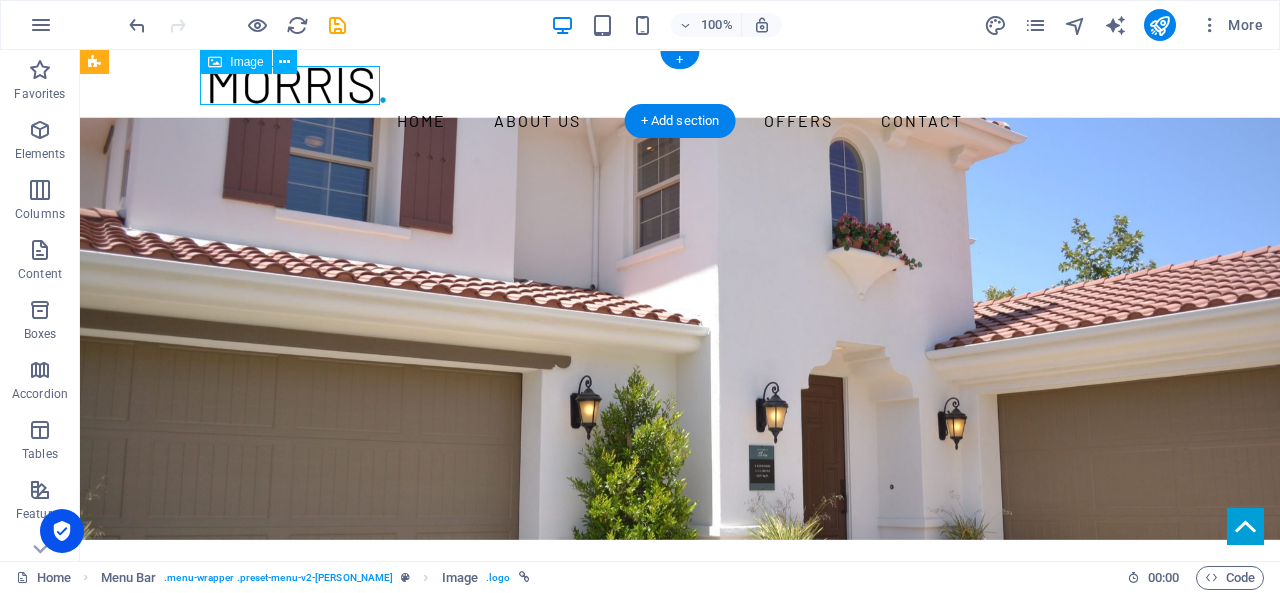 click at bounding box center [680, 85] 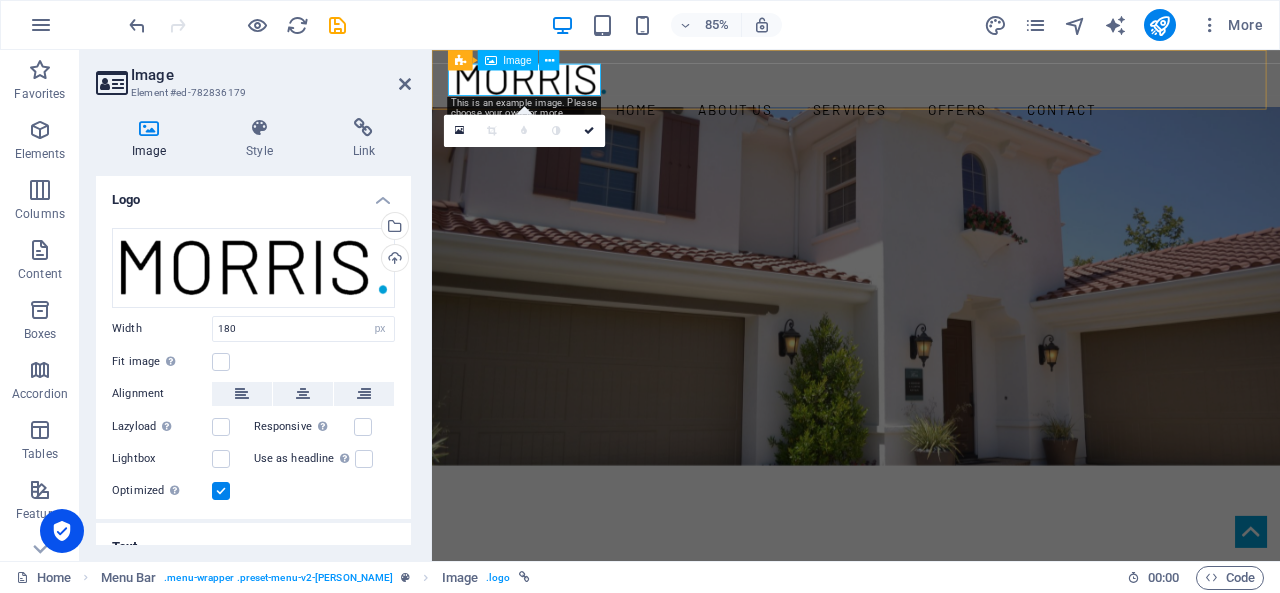 click on "Image" at bounding box center (517, 60) 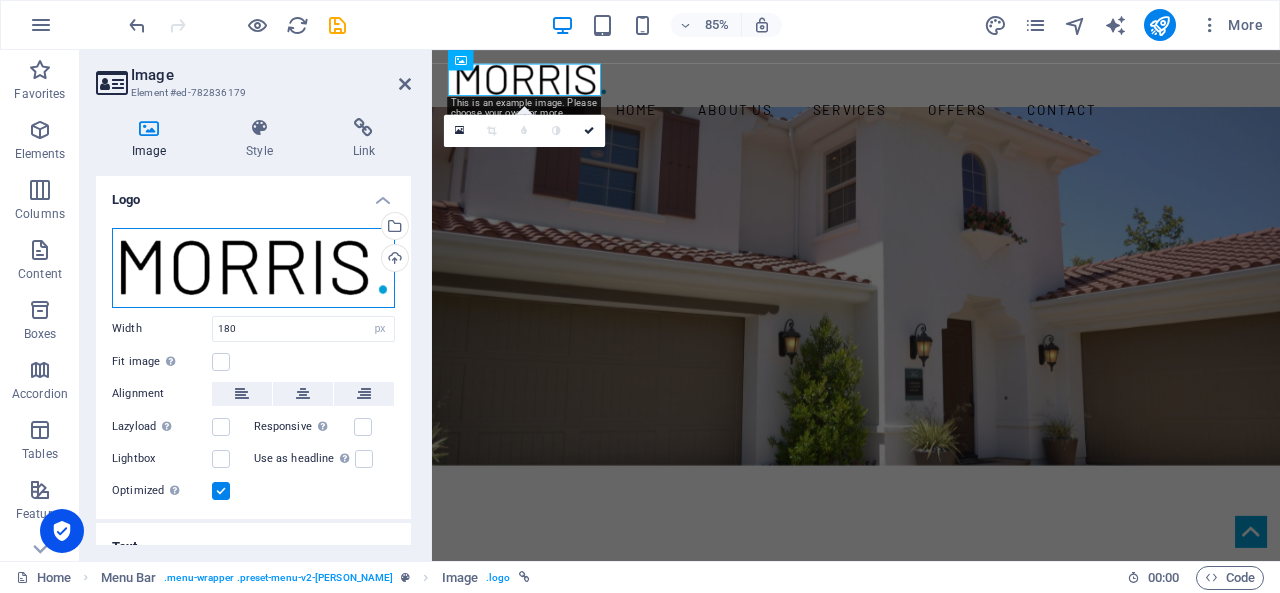 click on "Drag files here, click to choose files or select files from Files or our free stock photos & videos" at bounding box center [253, 268] 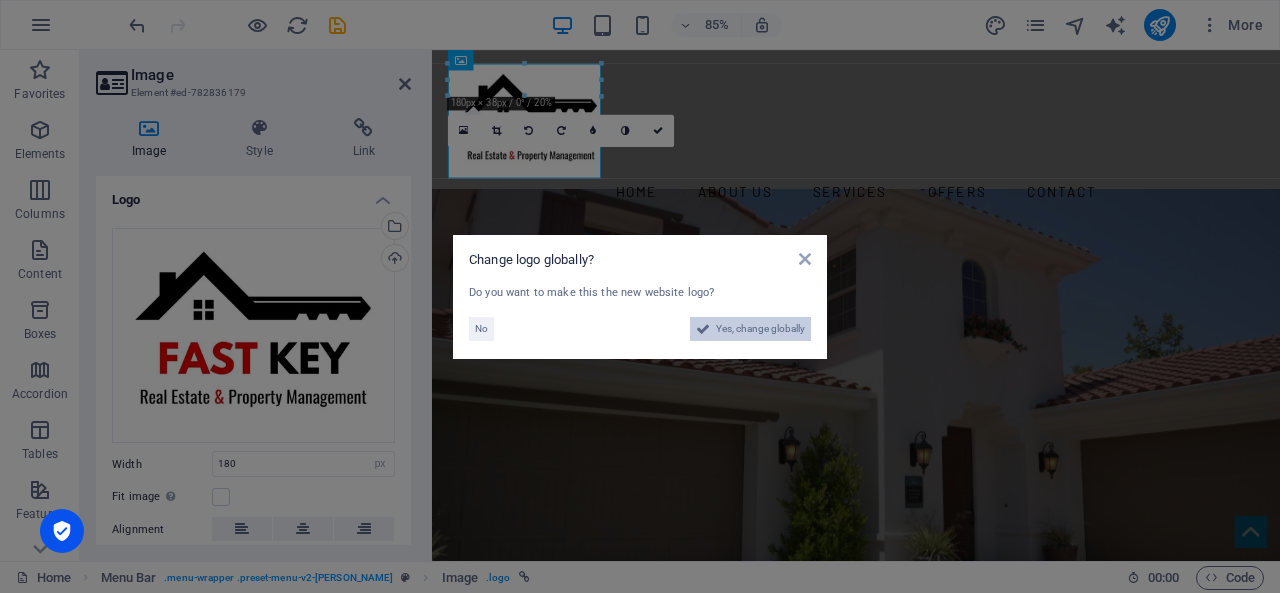 click on "Yes, change globally" at bounding box center (760, 329) 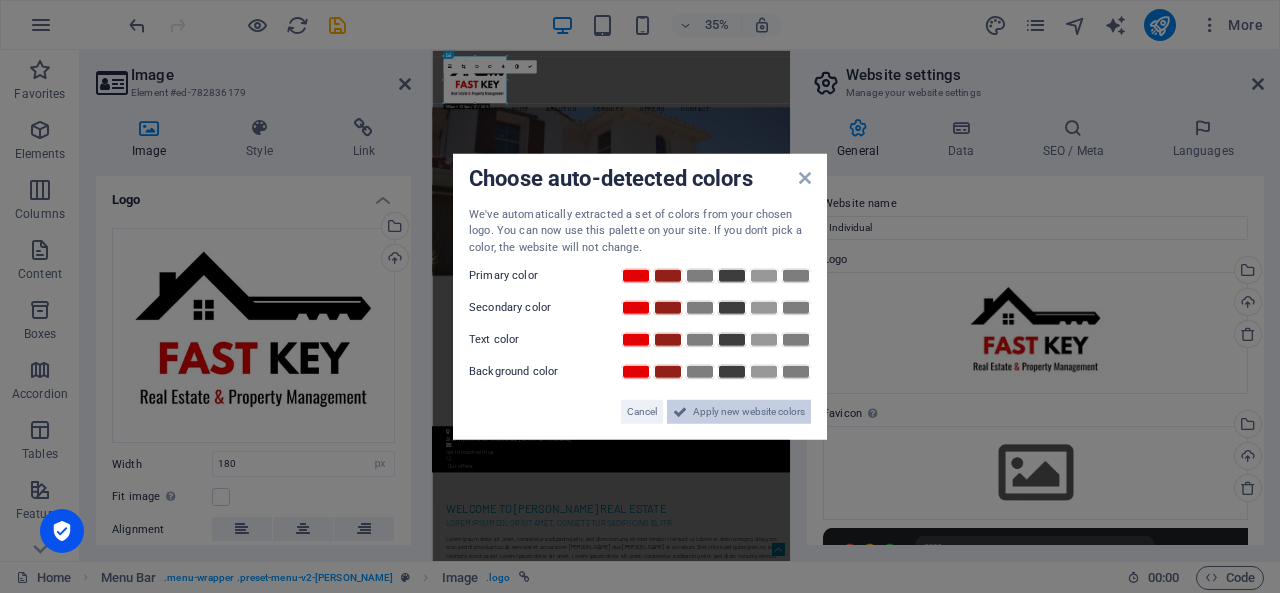click on "Apply new website colors" at bounding box center [749, 412] 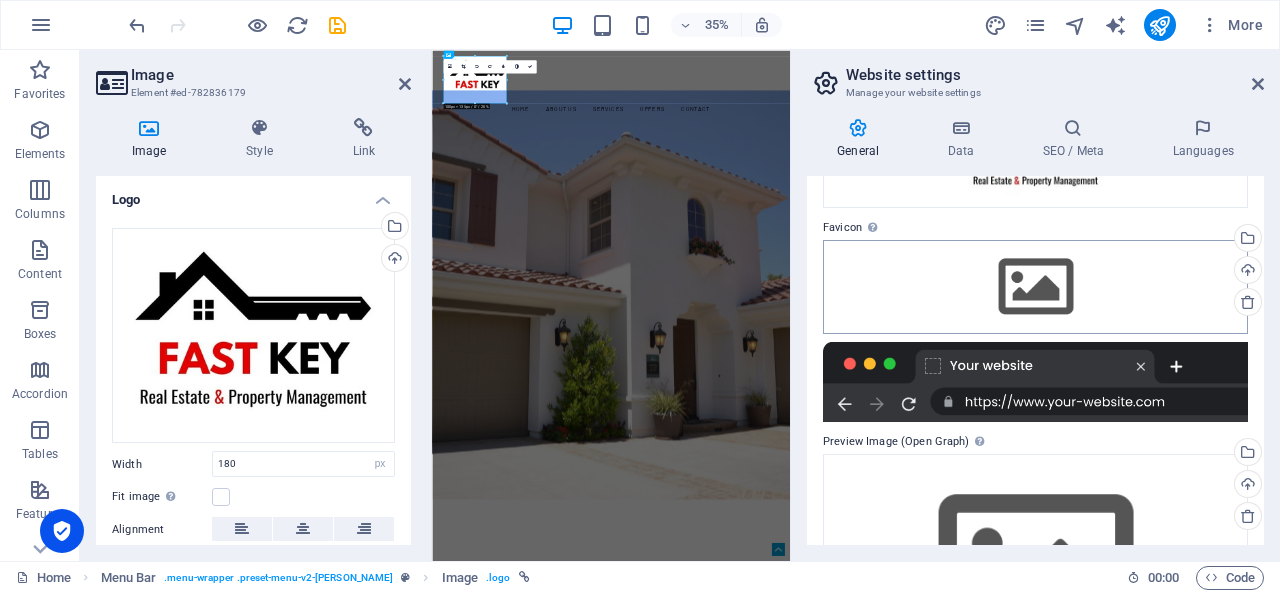 scroll, scrollTop: 300, scrollLeft: 0, axis: vertical 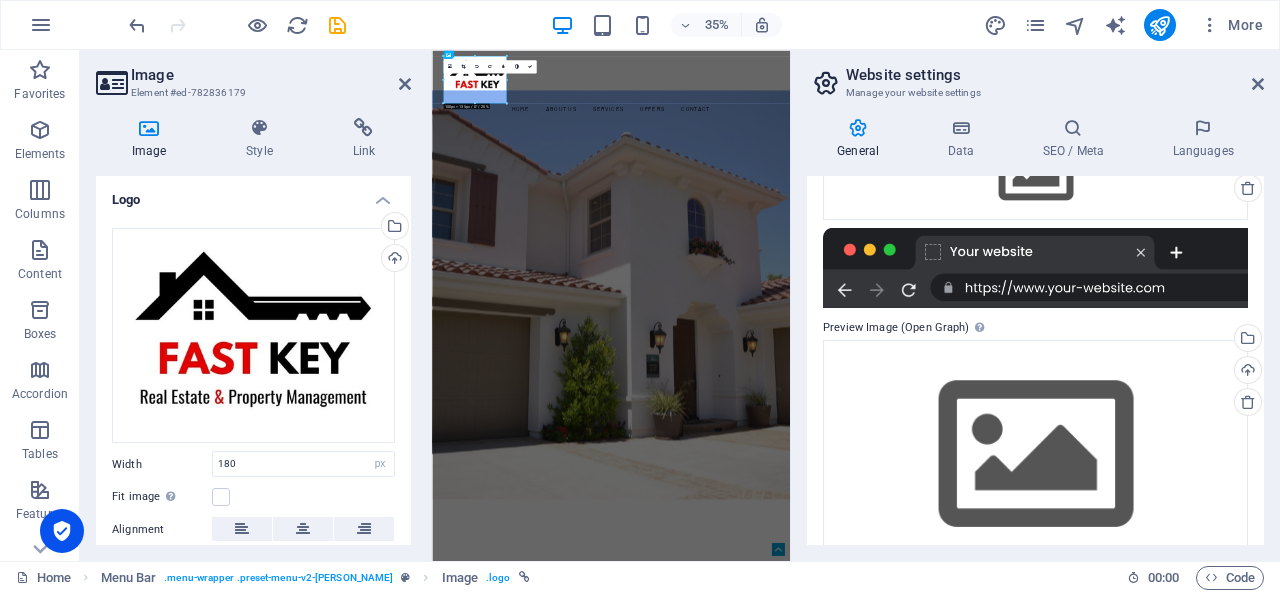 click on "35% More" at bounding box center (698, 25) 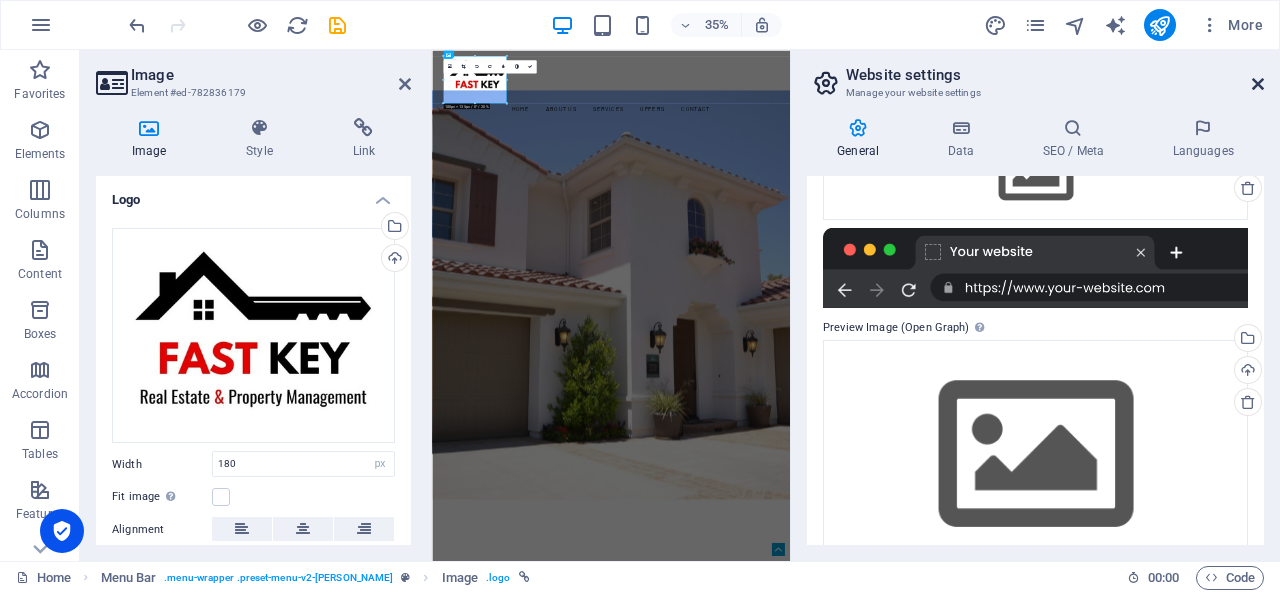 click at bounding box center (1258, 84) 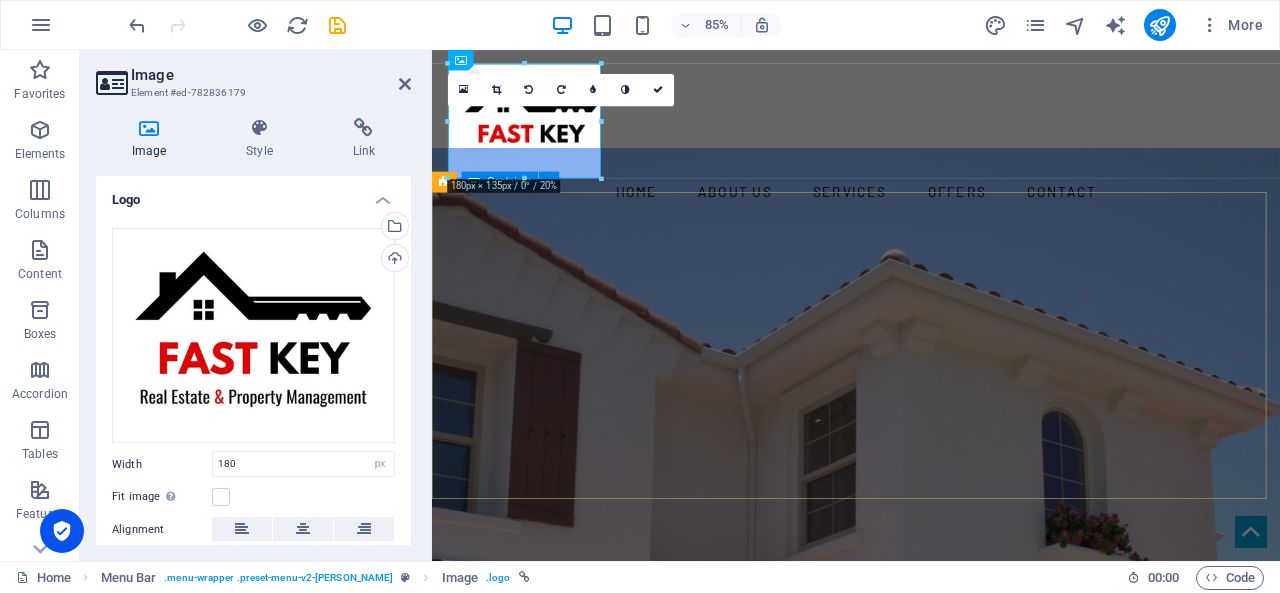 click on "YOUR REAL ESTATE EXPERT IN [GEOGRAPHIC_DATA] AND AL AIN  " at bounding box center (931, 1584) 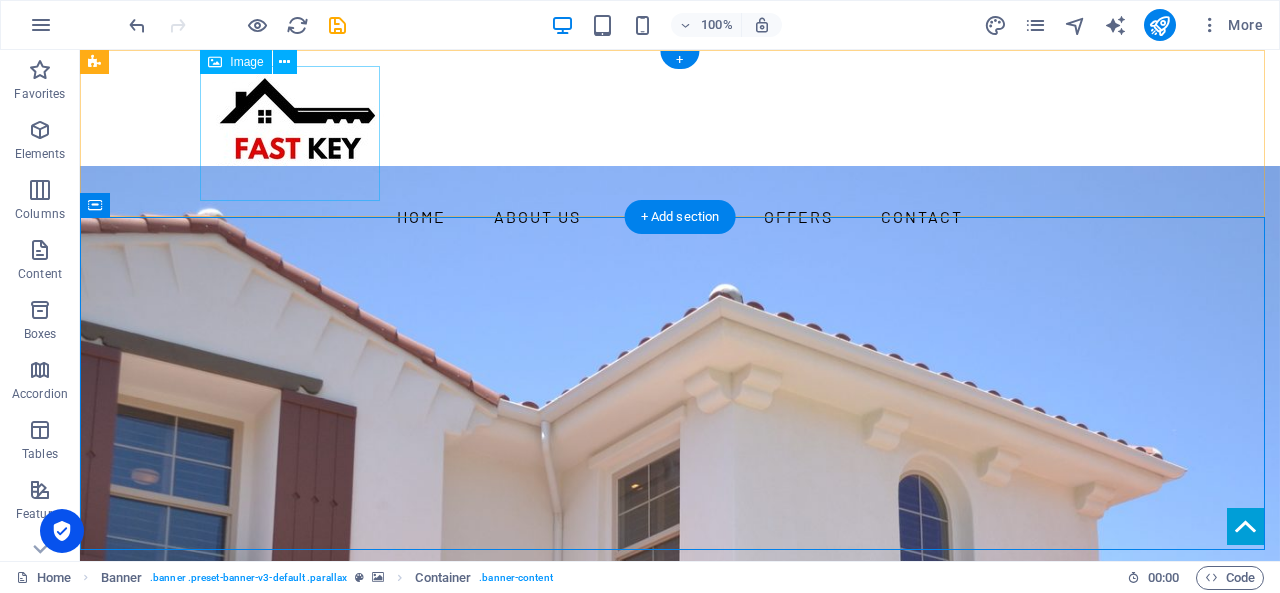 click at bounding box center [680, 133] 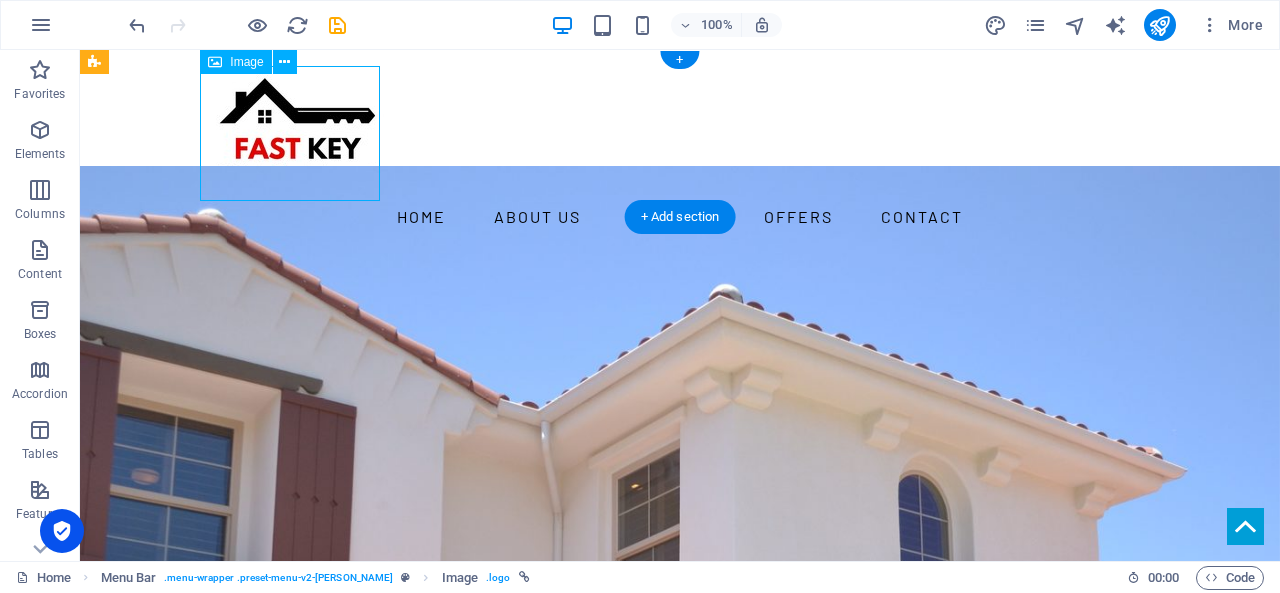 drag, startPoint x: 323, startPoint y: 125, endPoint x: 282, endPoint y: 125, distance: 41 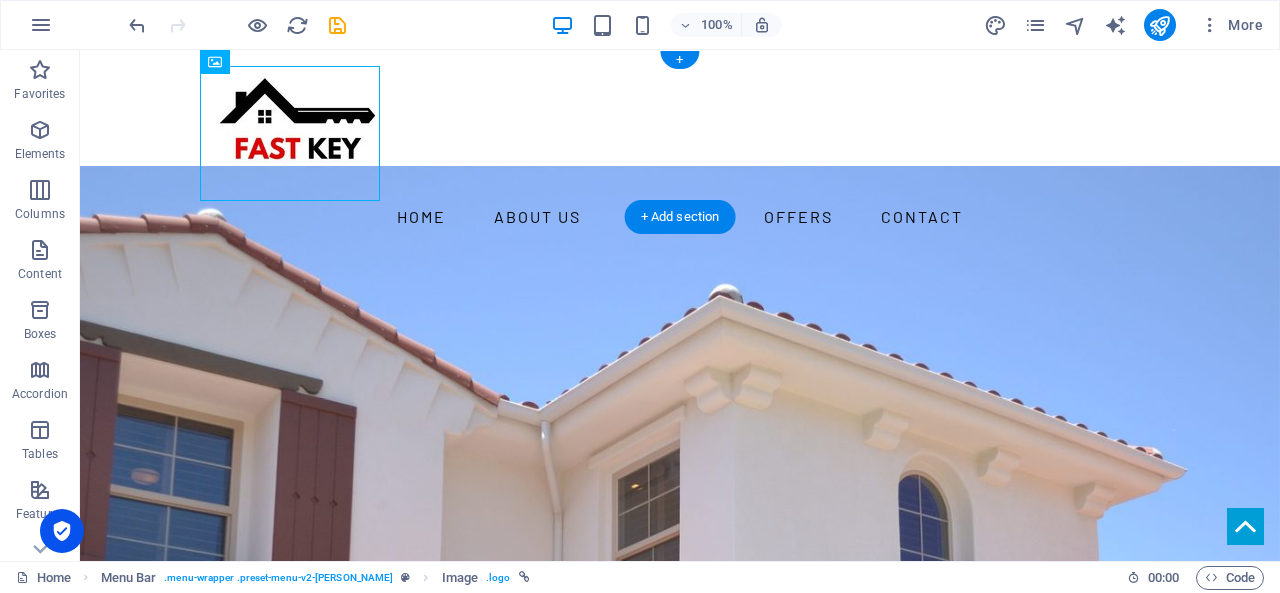 drag, startPoint x: 298, startPoint y: 118, endPoint x: 238, endPoint y: 118, distance: 60 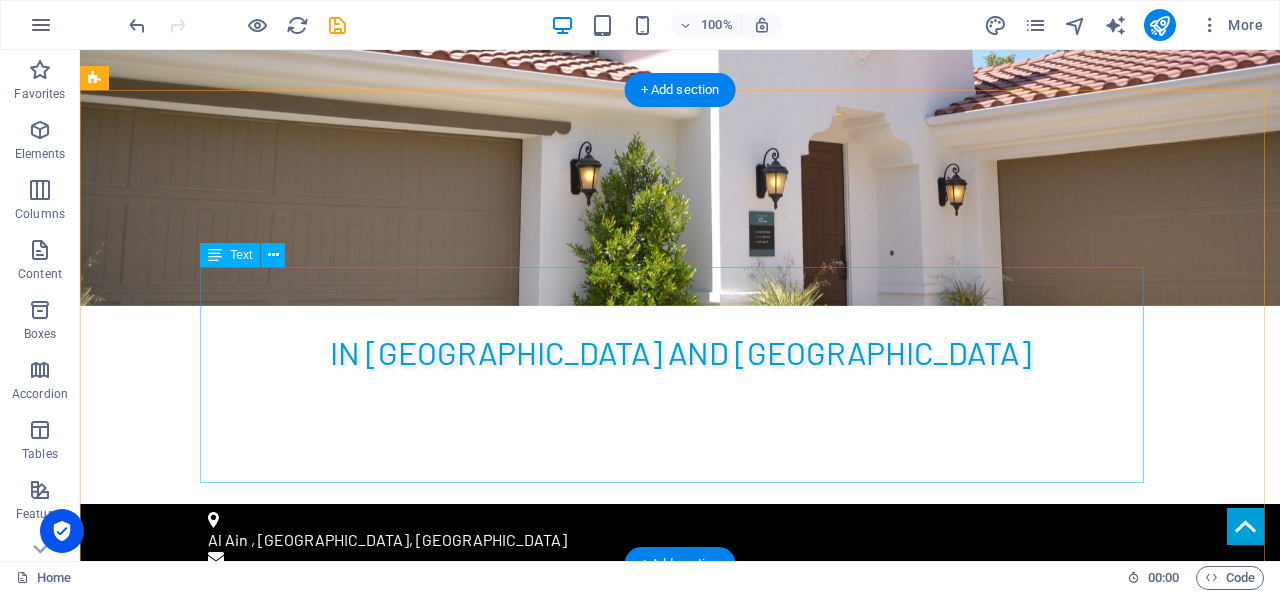 scroll, scrollTop: 400, scrollLeft: 0, axis: vertical 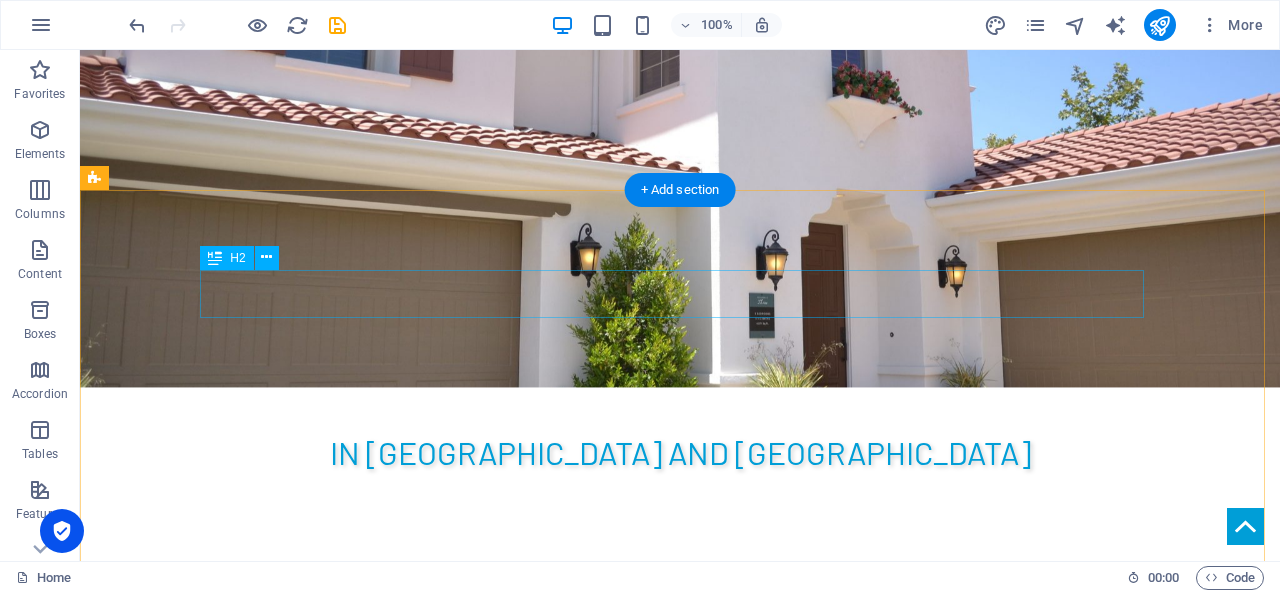 click on "Welcome to [PERSON_NAME] Real Estate" at bounding box center (680, 840) 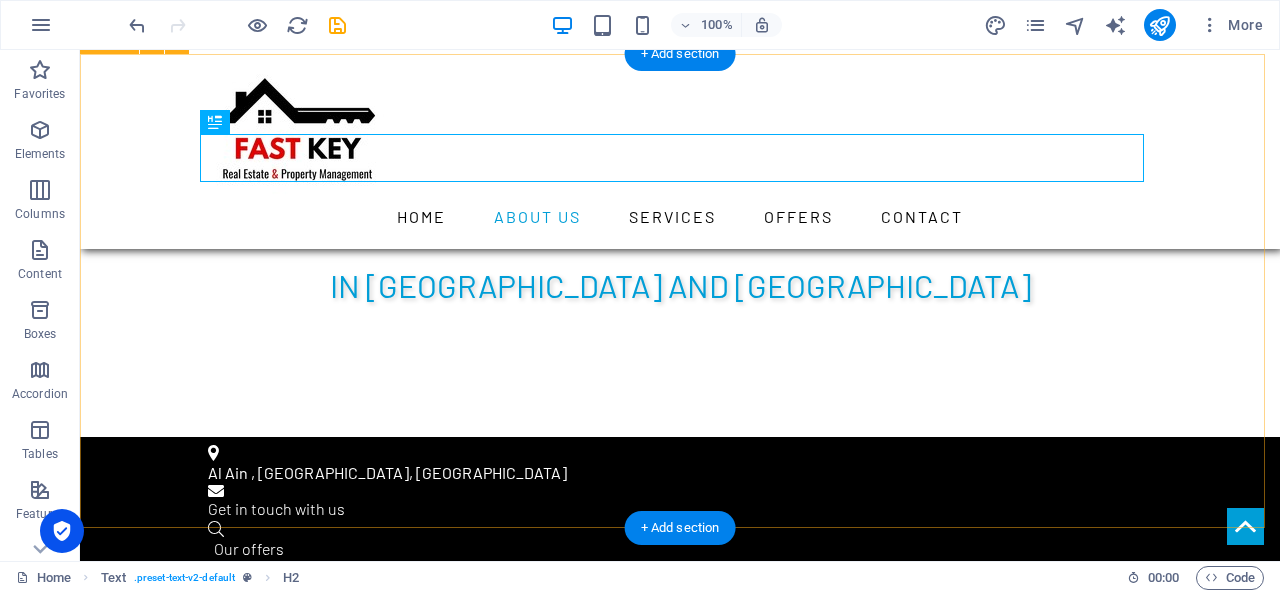 scroll, scrollTop: 700, scrollLeft: 0, axis: vertical 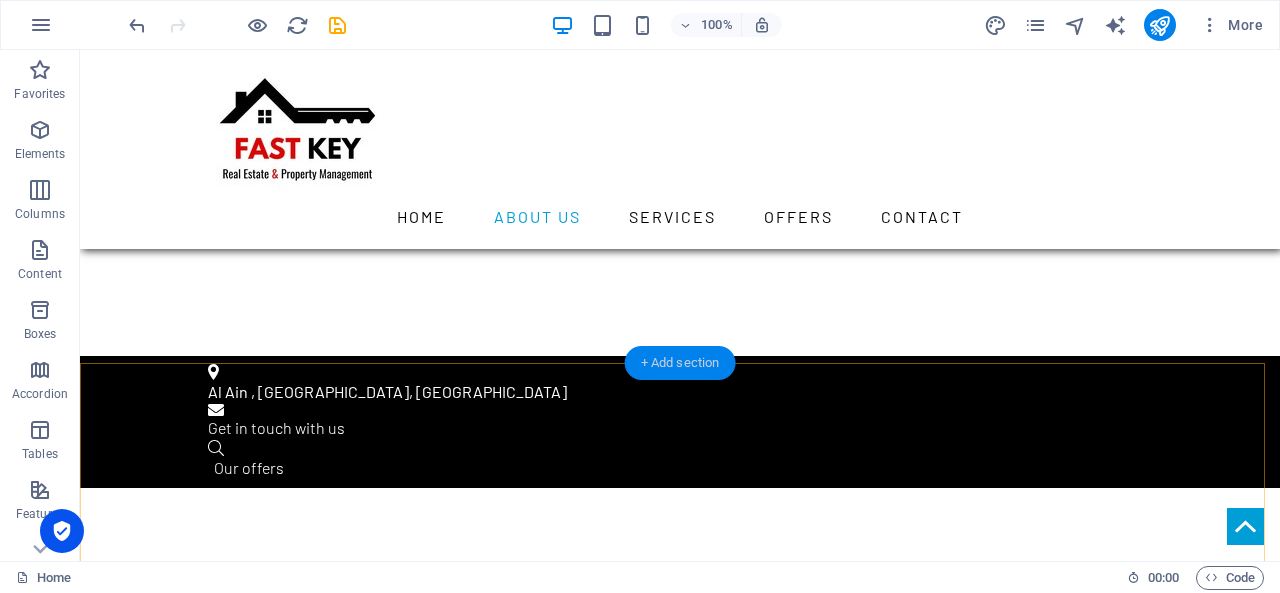 click on "+ Add section" at bounding box center [680, 363] 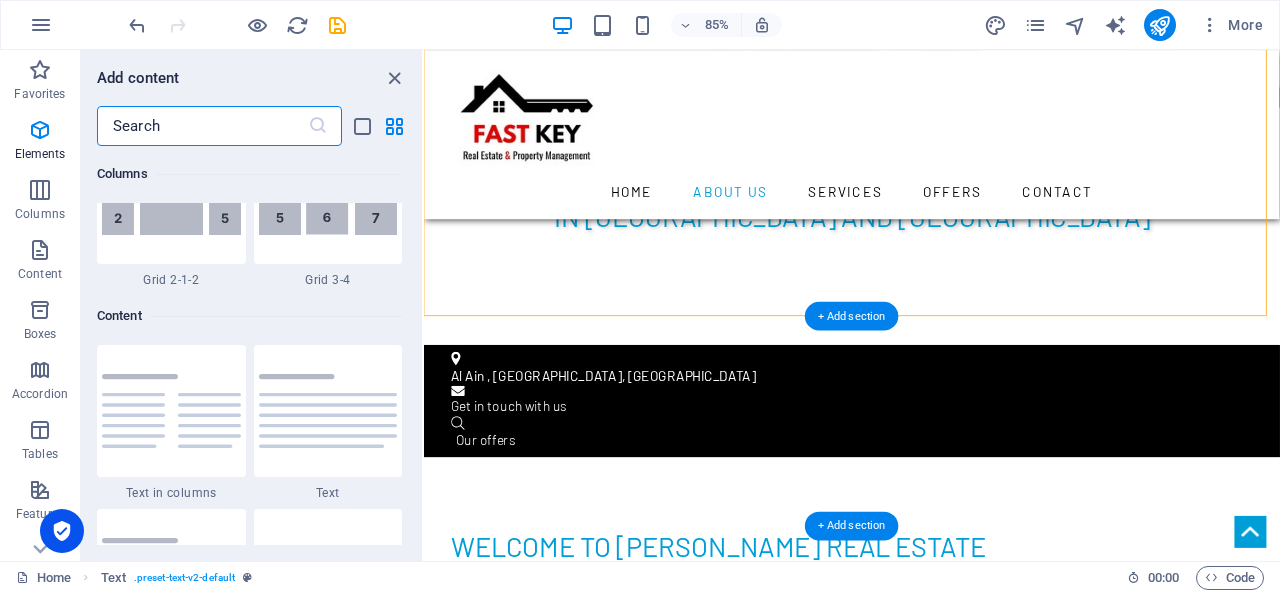 scroll, scrollTop: 3499, scrollLeft: 0, axis: vertical 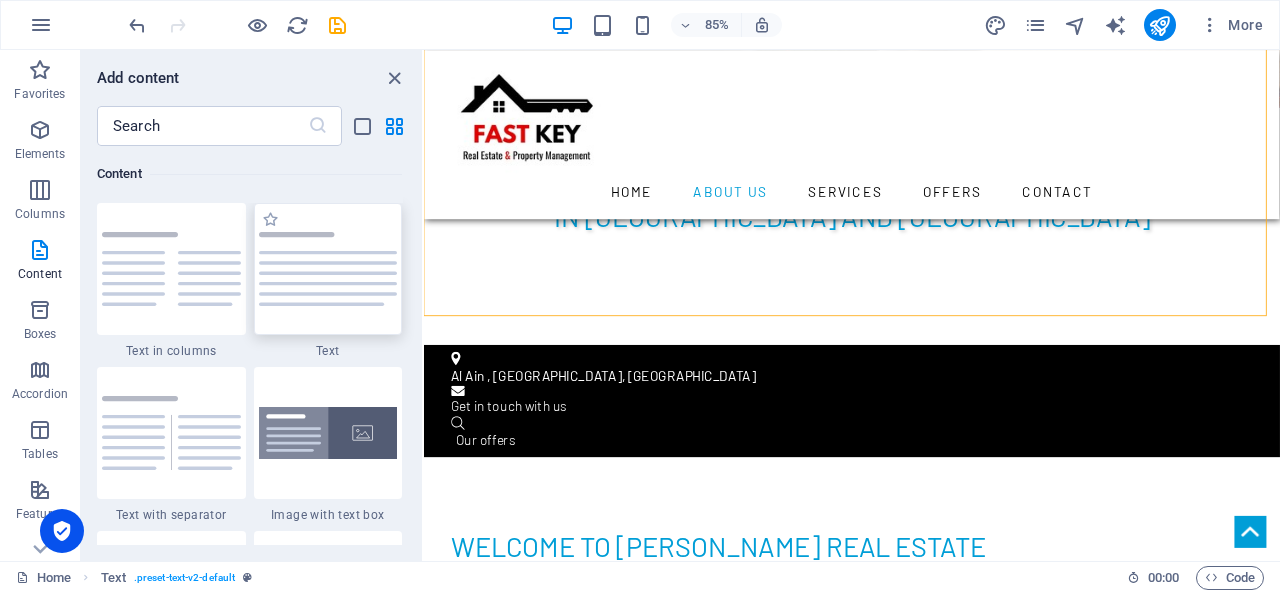 click at bounding box center (328, 269) 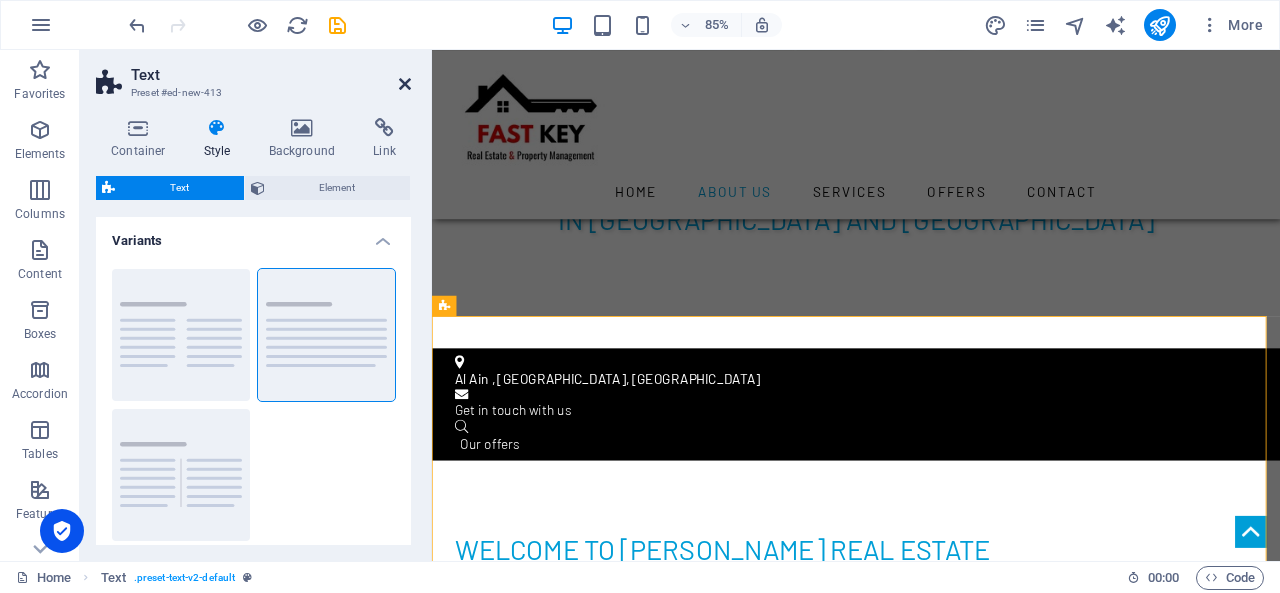 click at bounding box center (405, 84) 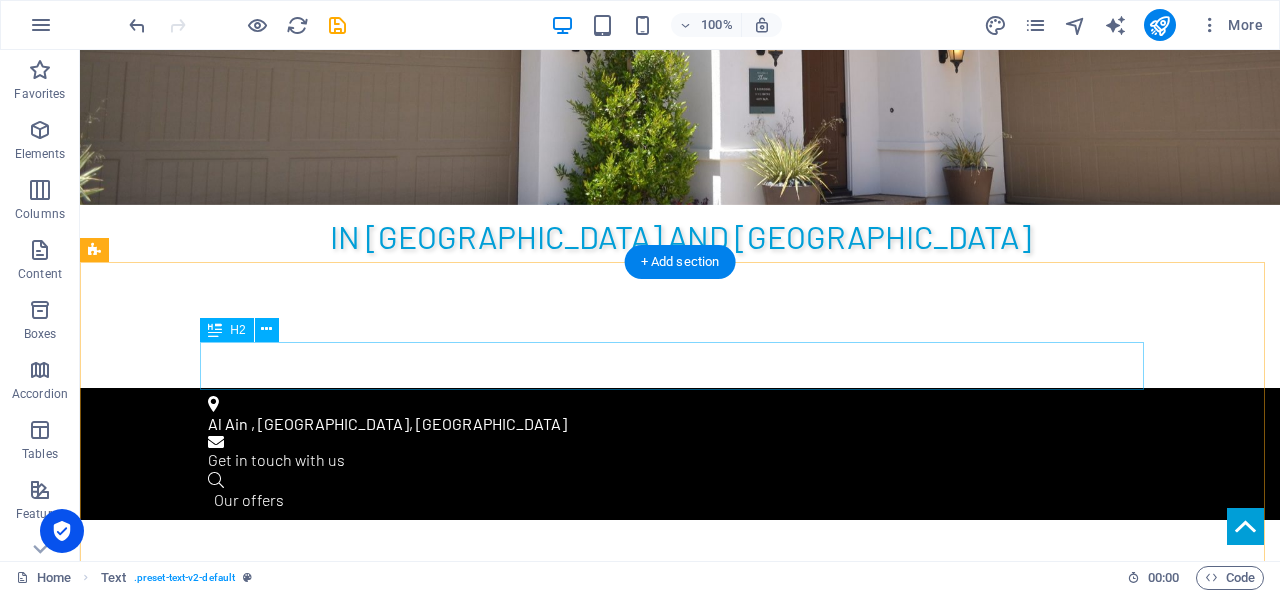 scroll, scrollTop: 300, scrollLeft: 0, axis: vertical 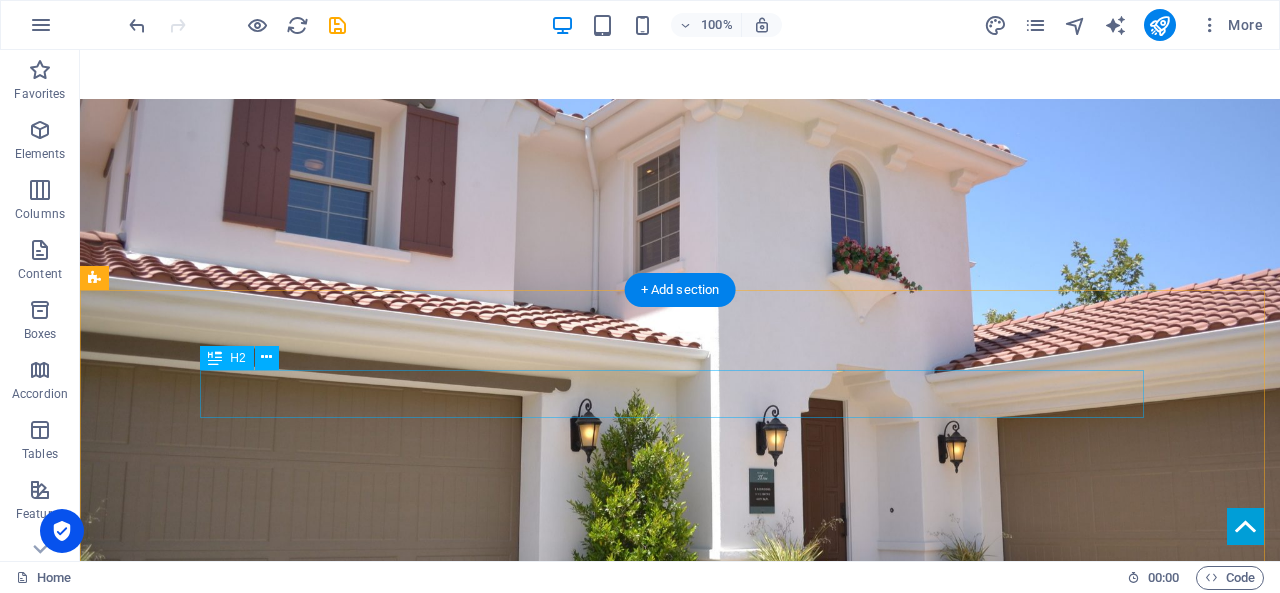 click on "Welcome to [PERSON_NAME] Real Estate" at bounding box center [680, 1024] 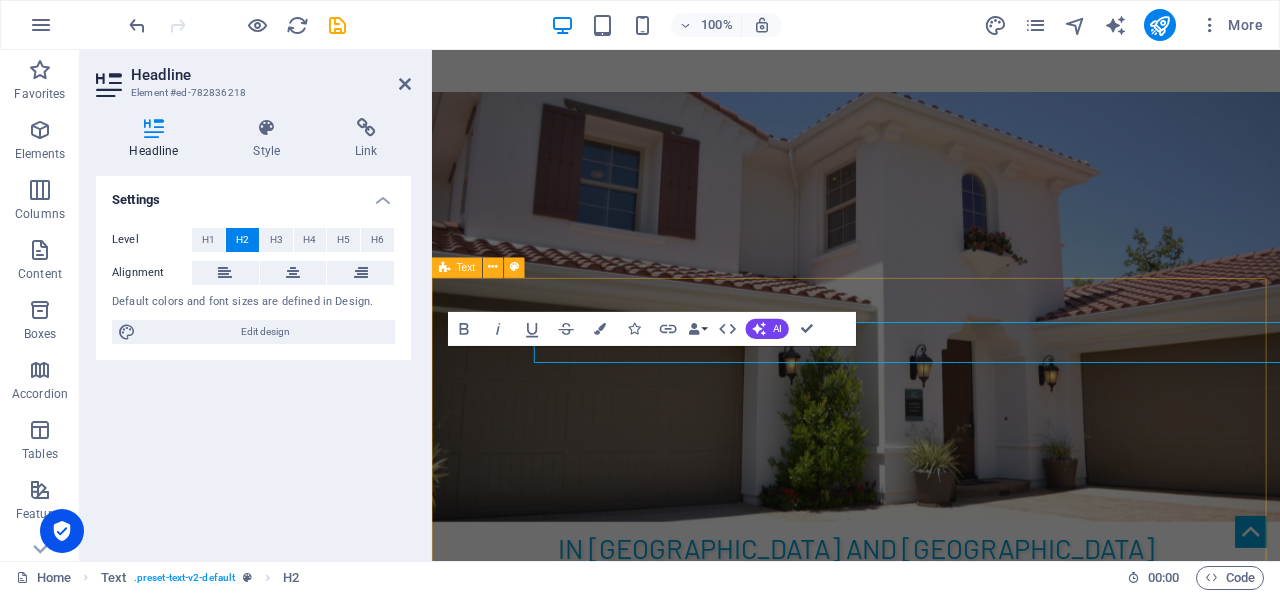 click on "Welcome to [PERSON_NAME] Real Estate Lorem ipsum dolor sit amet, consetetur sadipscing elitr  Lorem ipsum dolor sit amet, consetetur sadipscing elitr, sed diam nonumy eirmod tempor invidunt ut labore et dolore magna aliquyam erat, sed diam voluptua. At vero eos et accusam et [PERSON_NAME] duo [PERSON_NAME] et ea rebum. Stet clita kasd gubergren, no sea takimata sanctus est Lorem ipsum dolor sit amet. Lorem ipsum dolor sit amet, consetetur sadipscing elitr, sed diam nonumy eirmod tempor invidunt ut labore et dolore magna aliquyam erat, sed diam voluptua. At vero eos et accusam et [PERSON_NAME] duo [PERSON_NAME] et ea rebum. Stet clita kasd gubergren, no sea takimata sanctus est Lorem ipsum dolor sit amet.  Lorem ipsum dolor sit amet, consetetur sadipscing elitr, sed diam nonumy eirmod tempor invidunt ut labore et dolore magna aliquyam erat, sed diam voluptua. At vero eos et accusam et [PERSON_NAME] duo [PERSON_NAME] et ea rebum. Stet clita kasd gubergren, no sea takimata sanctus est Lorem ipsum dolor sit amet." at bounding box center (931, 1157) 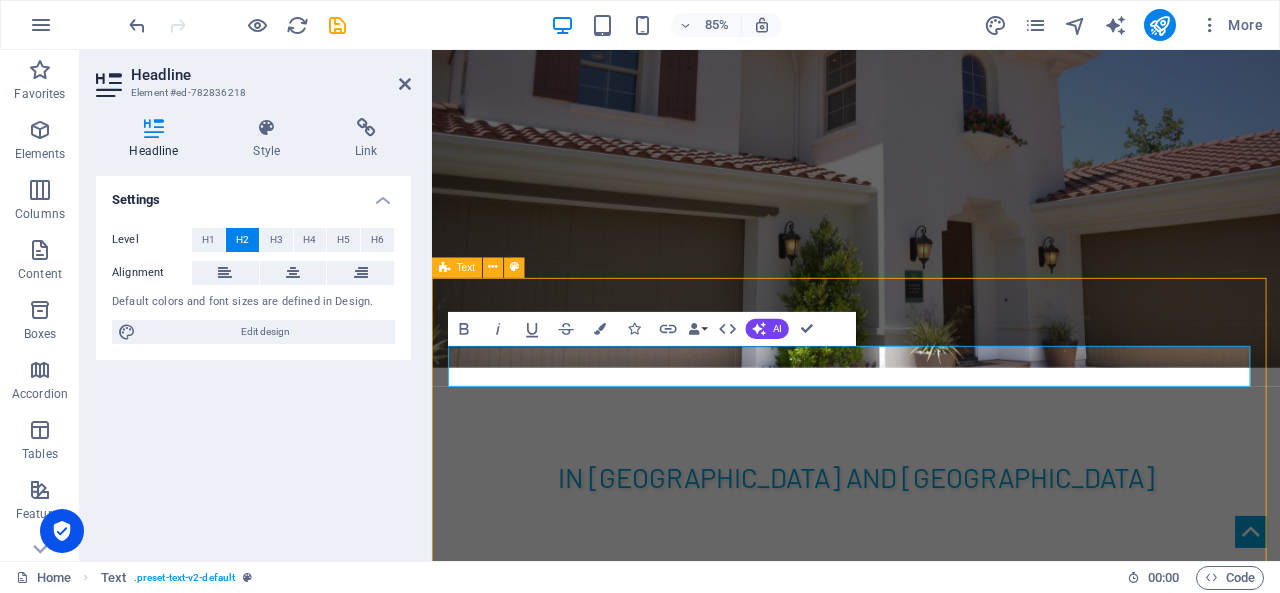 scroll, scrollTop: 272, scrollLeft: 0, axis: vertical 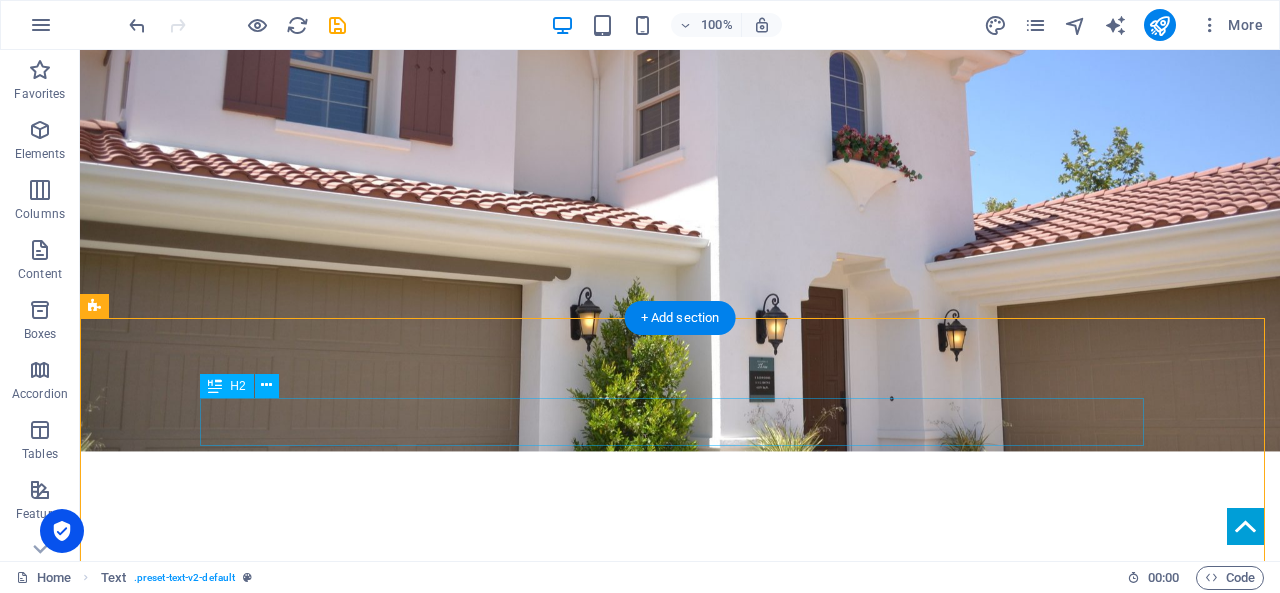 click on "Welcome to [PERSON_NAME] Real Estate" at bounding box center [680, 968] 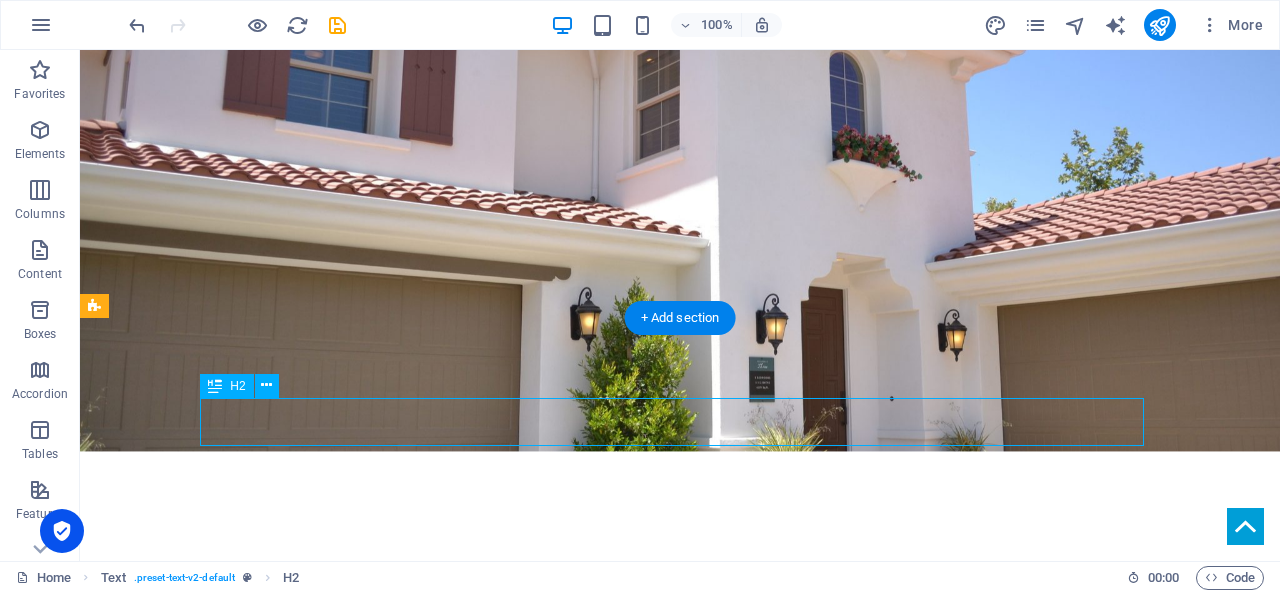 click on "Welcome to [PERSON_NAME] Real Estate" at bounding box center (680, 968) 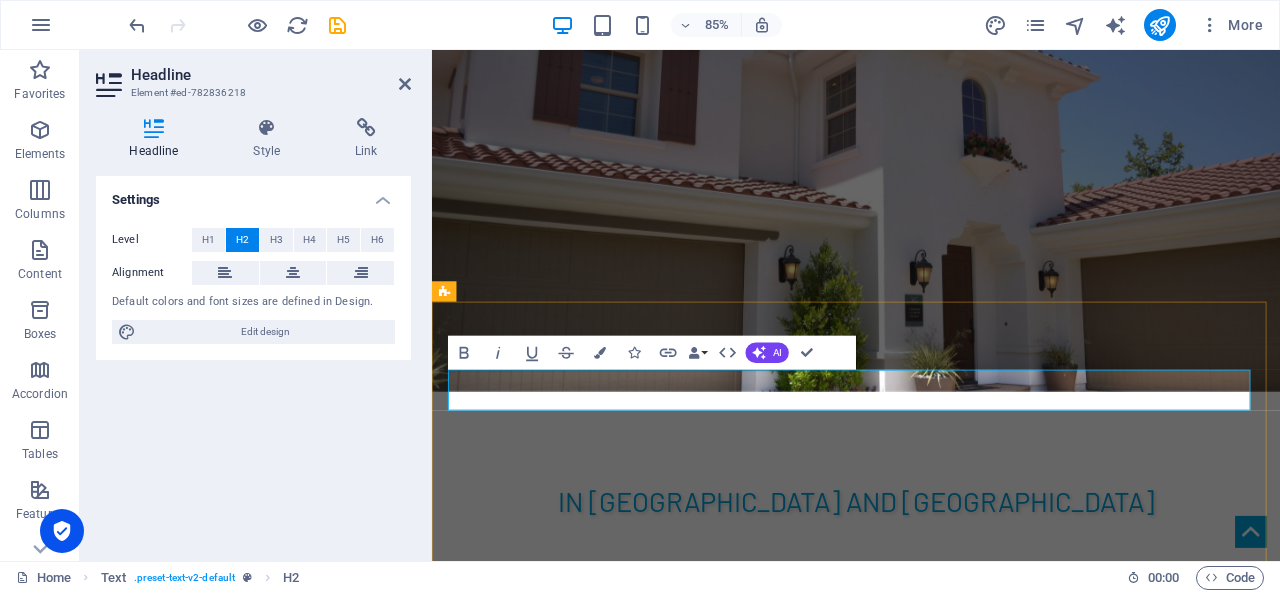 click on "Welcome to [PERSON_NAME] Real Estate" at bounding box center [931, 968] 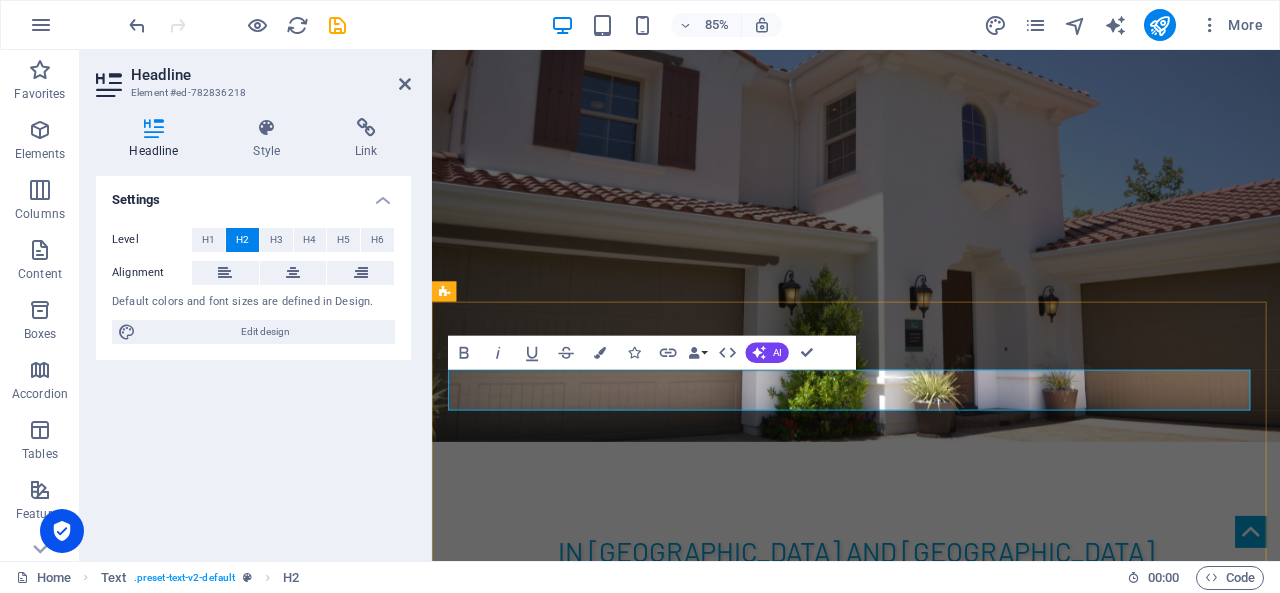 type 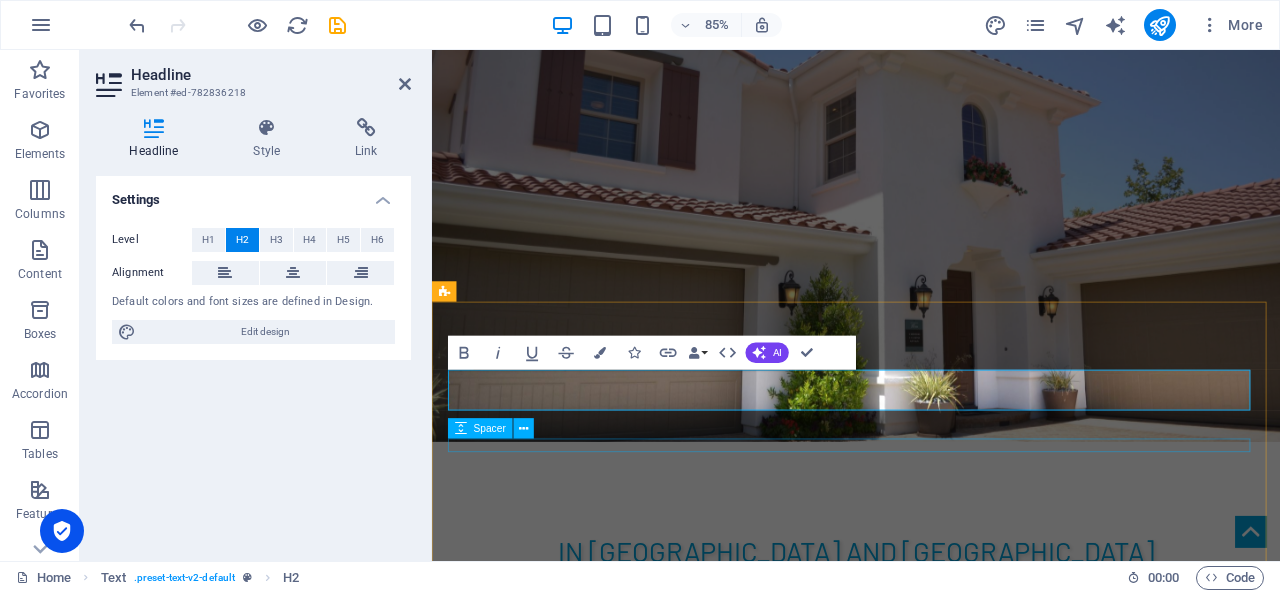 click at bounding box center [931, 1092] 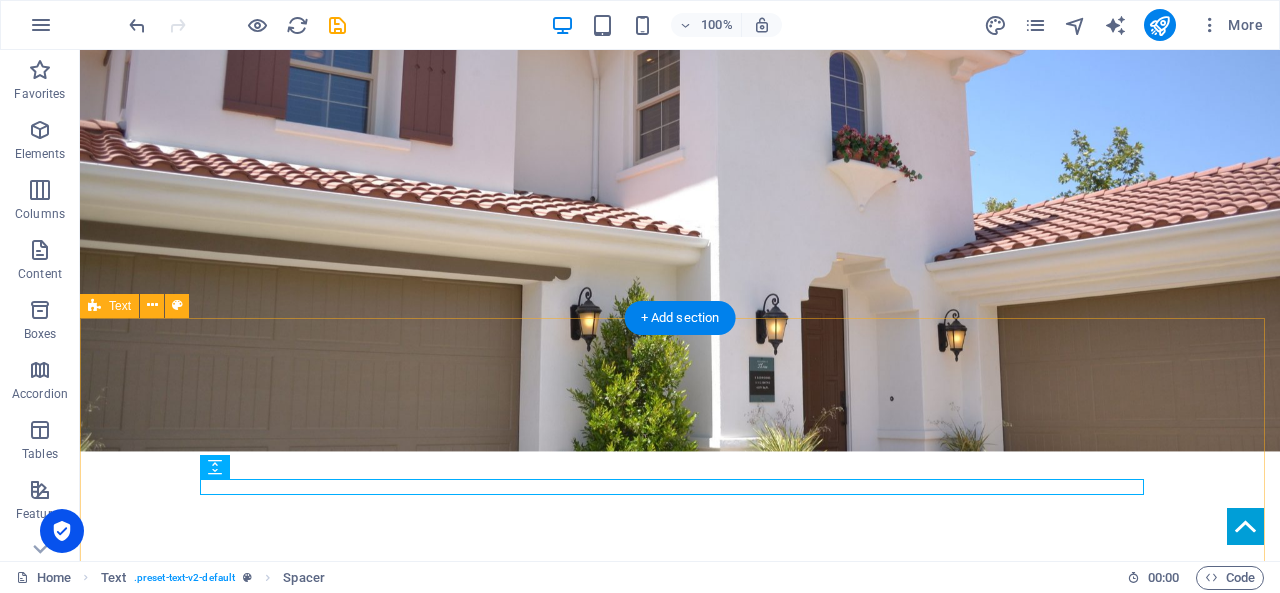 click on "Welcome to FAST KEY Real Estate Lorem ipsum dolor sit amet, consetetur sadipscing elitr  Lorem ipsum dolor sit amet, consetetur sadipscing elitr, sed diam nonumy eirmod tempor invidunt ut labore et dolore magna aliquyam erat, sed diam voluptua. At vero eos et accusam et [PERSON_NAME] duo [PERSON_NAME] et ea rebum. Stet clita kasd gubergren, no sea takimata sanctus est Lorem ipsum dolor sit amet. Lorem ipsum dolor sit amet, consetetur sadipscing elitr, sed diam nonumy eirmod tempor invidunt ut labore et dolore magna aliquyam erat, sed diam voluptua. At vero eos et accusam et [PERSON_NAME] duo [PERSON_NAME] et ea rebum. Stet clita kasd gubergren, no sea takimata sanctus est Lorem ipsum dolor sit amet.  Lorem ipsum dolor sit amet, consetetur sadipscing elitr, sed diam nonumy eirmod tempor invidunt ut labore et dolore magna aliquyam erat, sed diam voluptua. At vero eos et accusam et [PERSON_NAME] duo [PERSON_NAME] et ea rebum. Stet clita kasd gubergren, no sea takimata sanctus est Lorem ipsum dolor sit amet." at bounding box center [680, 1101] 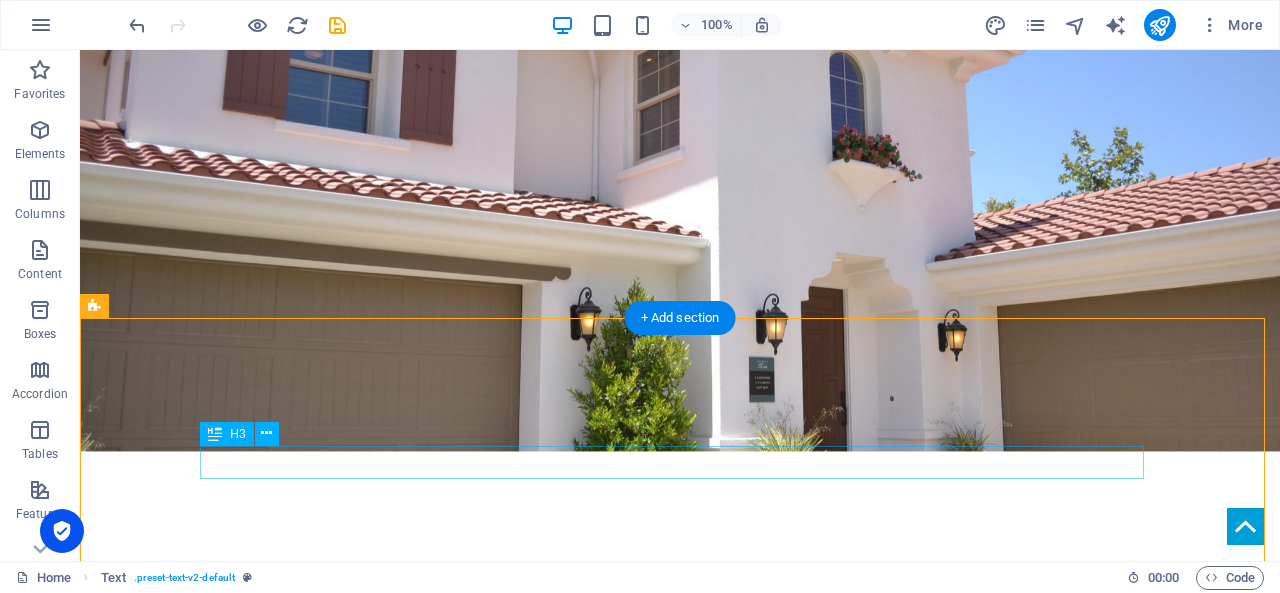 click on "Lorem ipsum dolor sit amet, consetetur sadipscing elitr" at bounding box center [680, 1009] 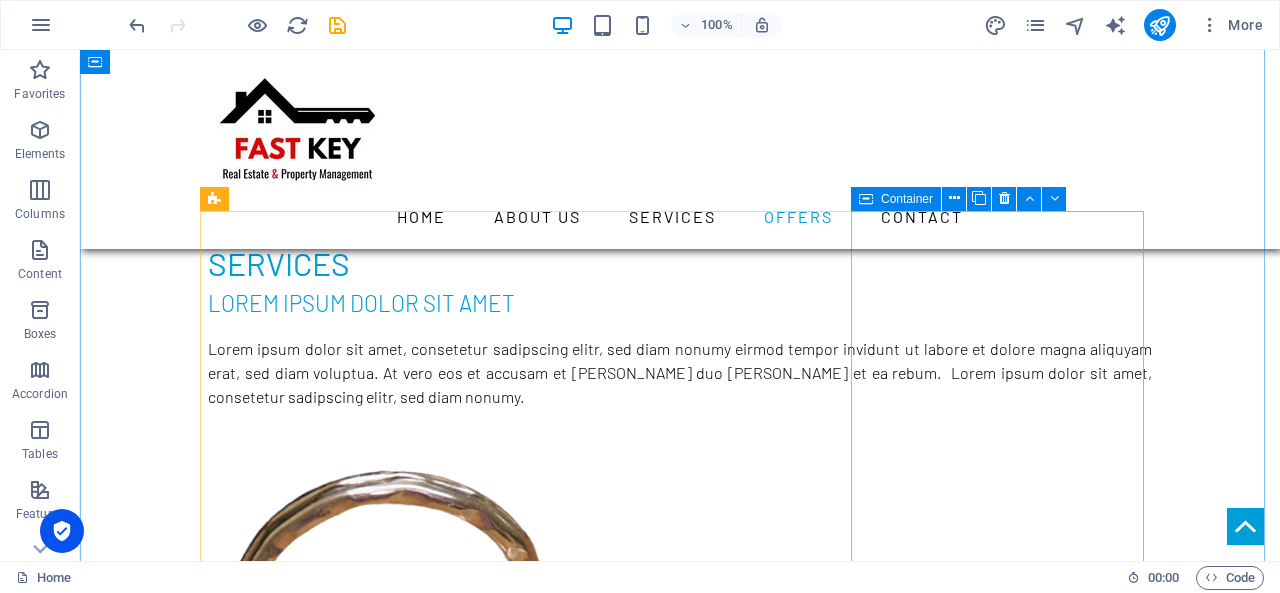 scroll, scrollTop: 2572, scrollLeft: 0, axis: vertical 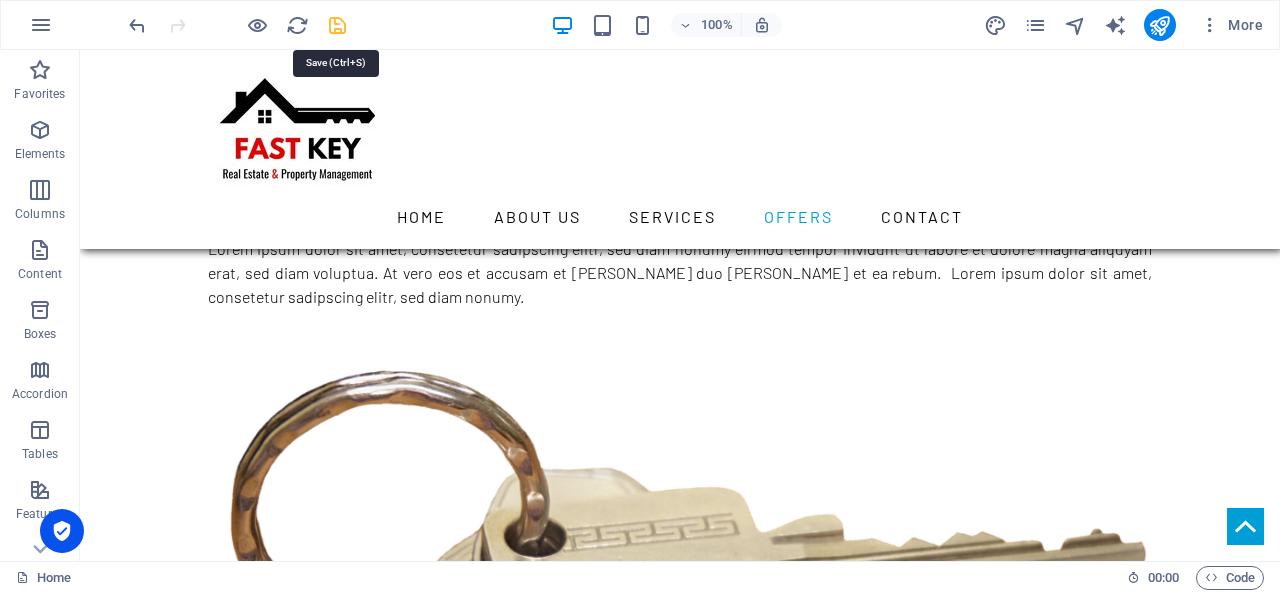 click at bounding box center (337, 25) 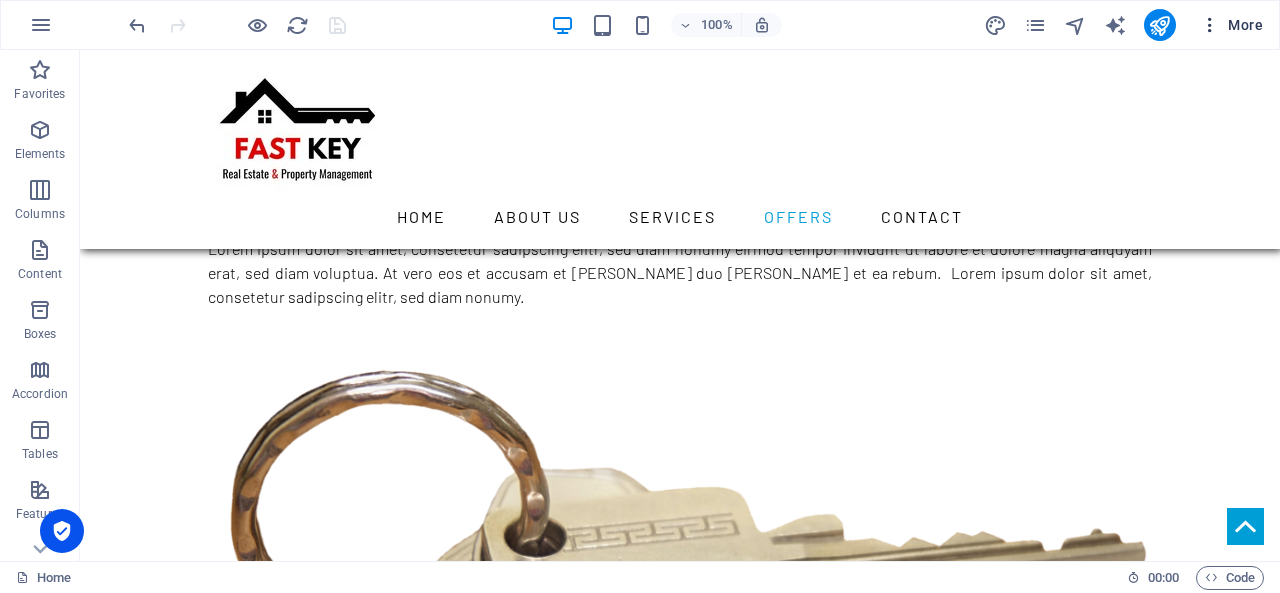 click at bounding box center (1210, 25) 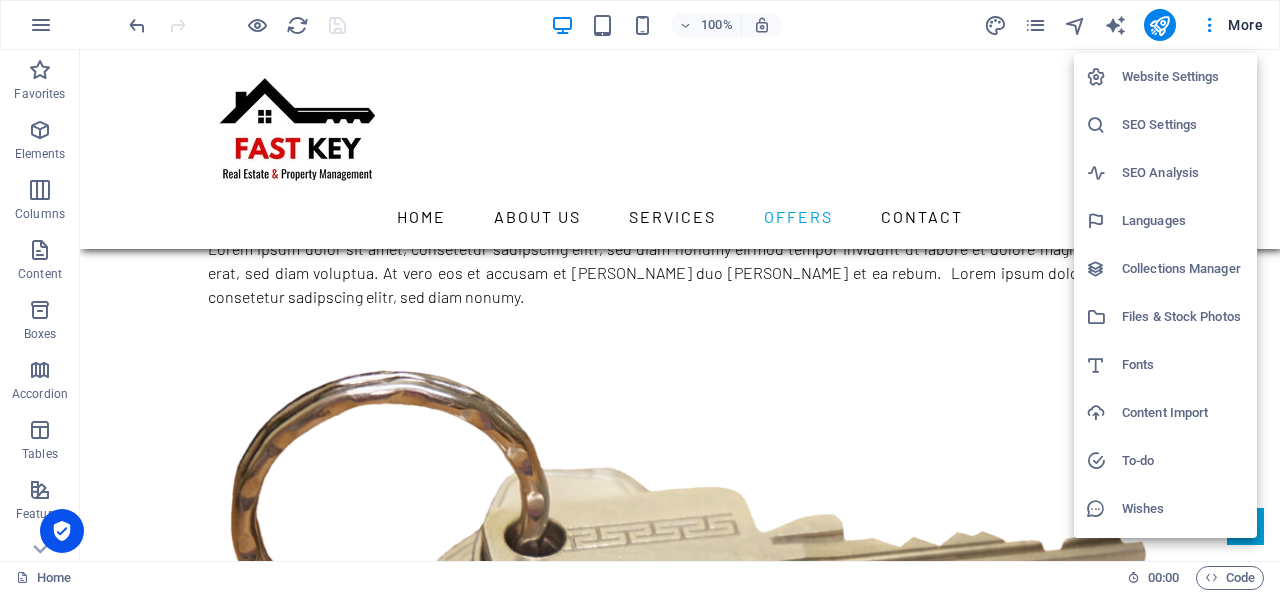 click at bounding box center (640, 296) 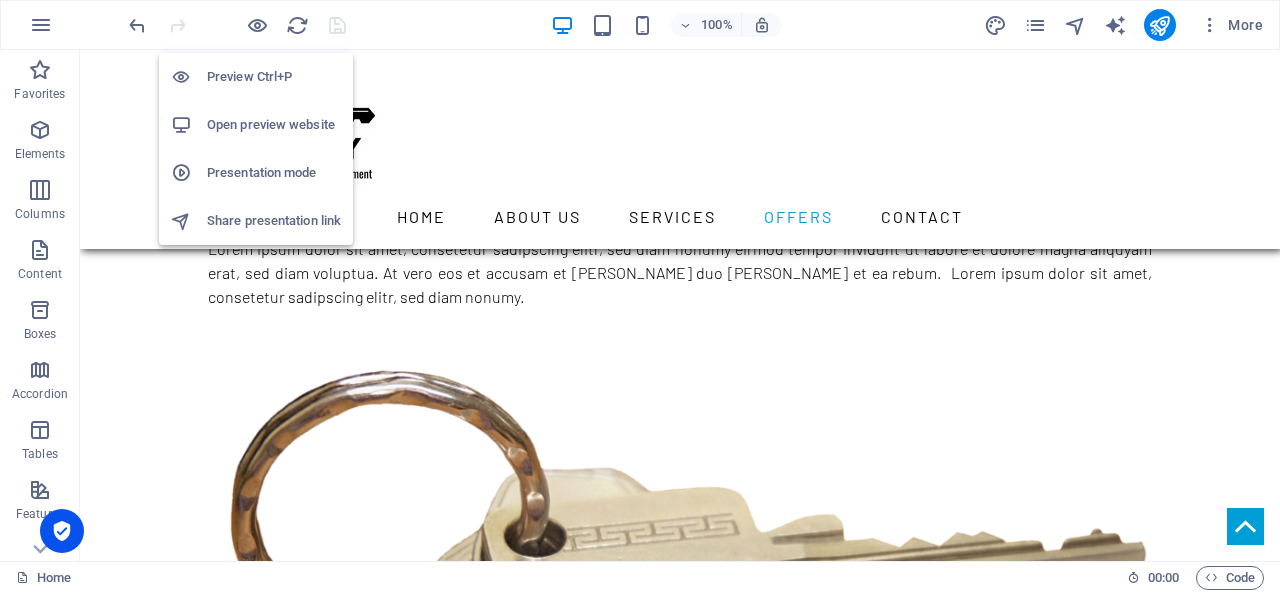 click on "Preview Ctrl+P" at bounding box center [274, 77] 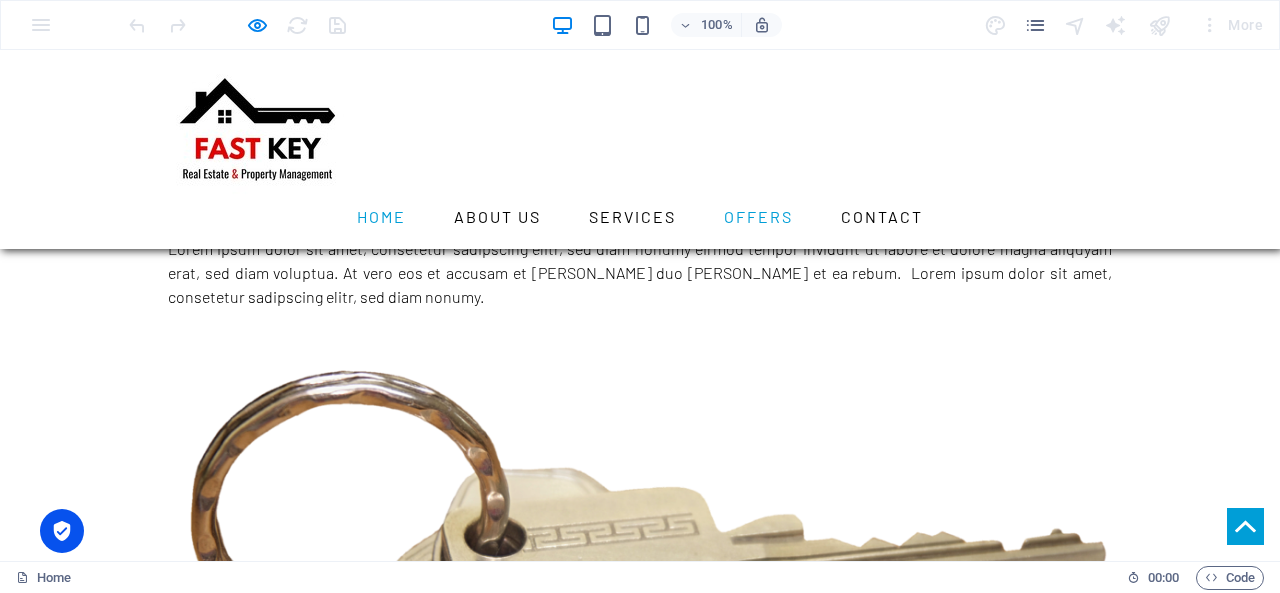 click on "Home" at bounding box center [381, 217] 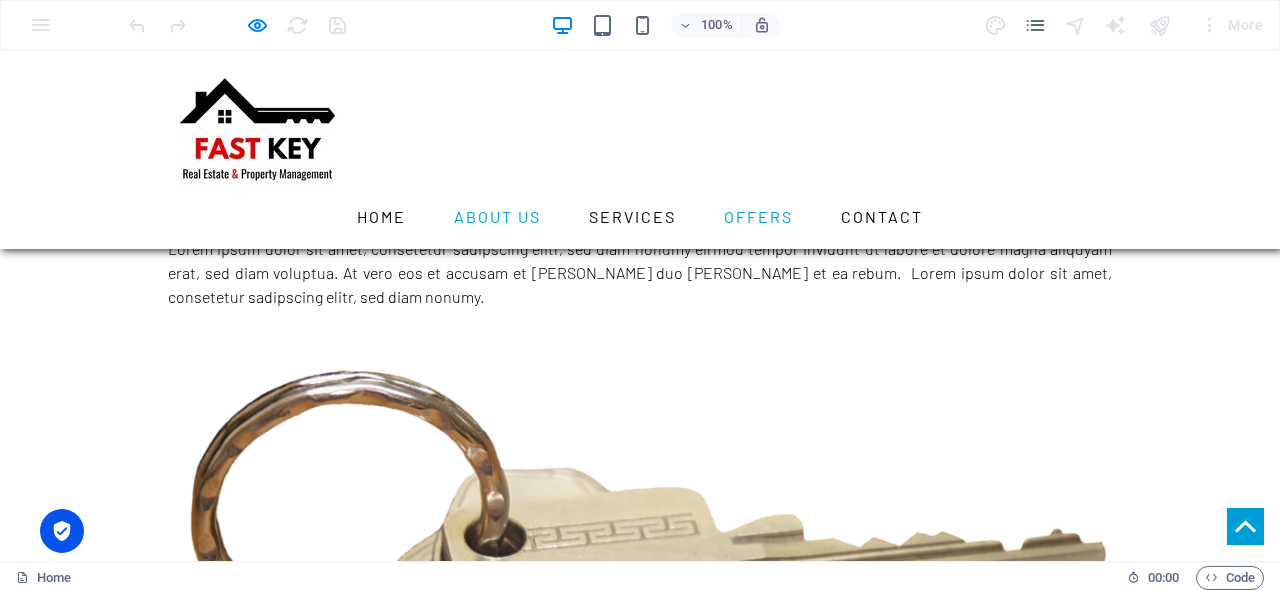 click on "About us" at bounding box center [497, 217] 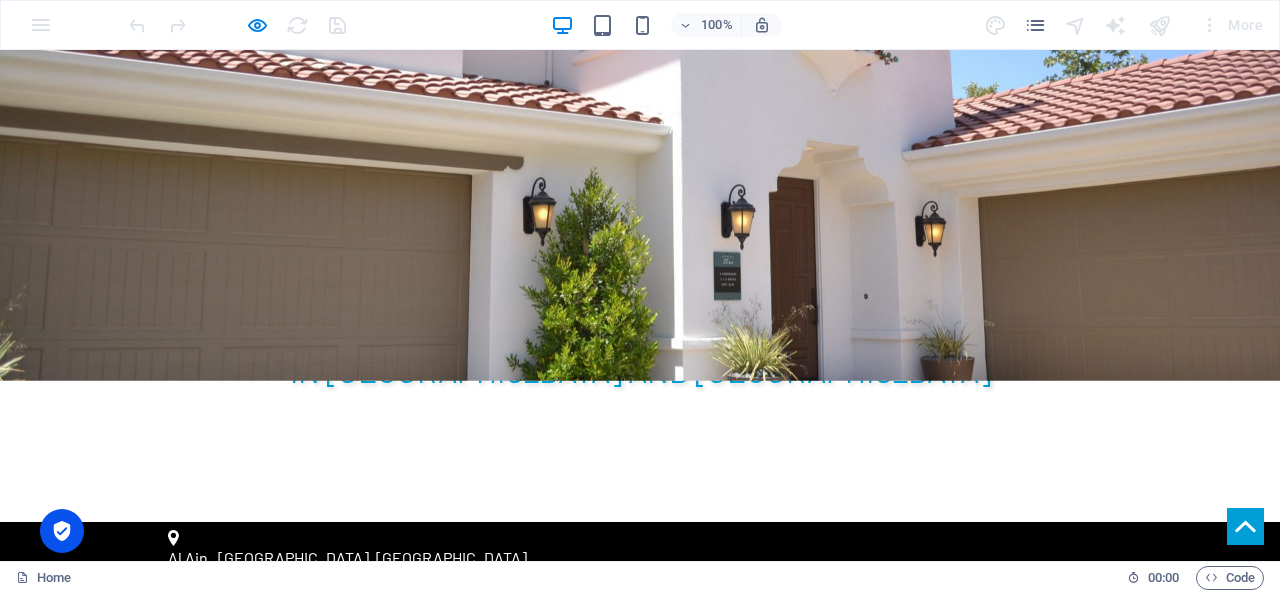 scroll, scrollTop: 540, scrollLeft: 0, axis: vertical 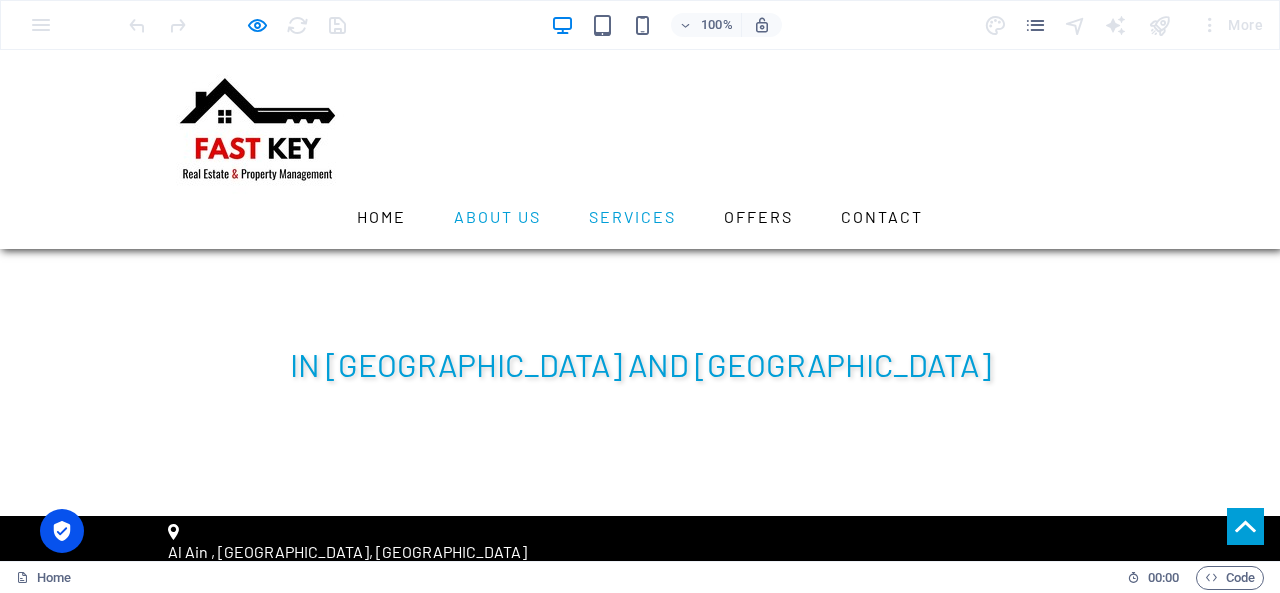 click on "Services" at bounding box center [632, 217] 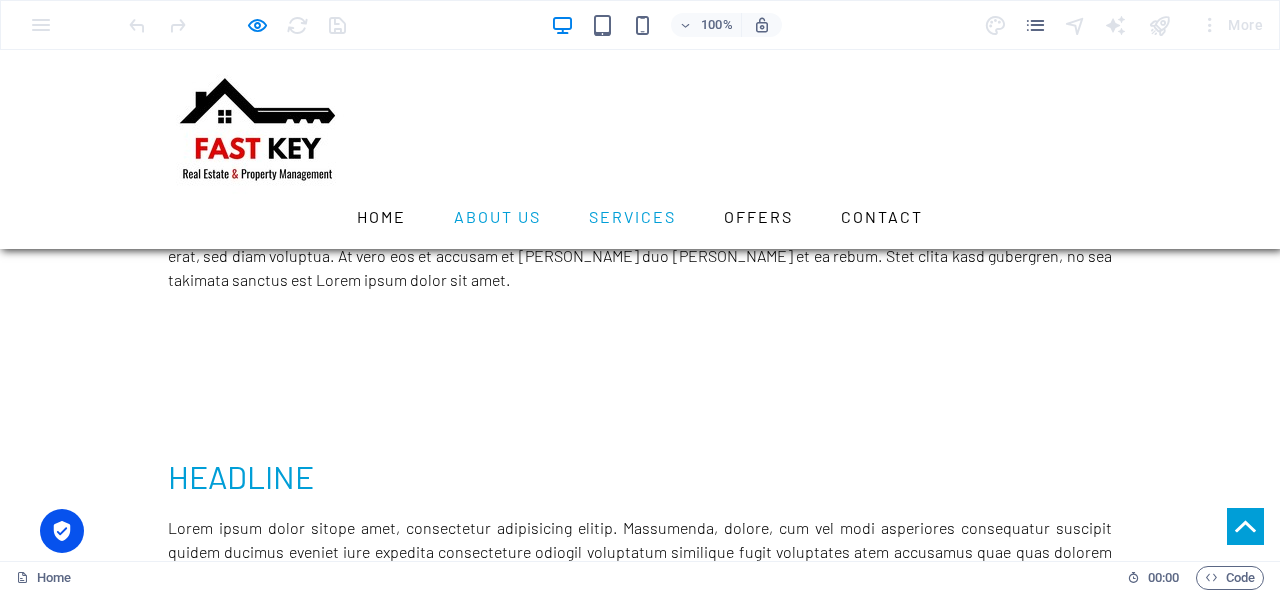 scroll, scrollTop: 1436, scrollLeft: 0, axis: vertical 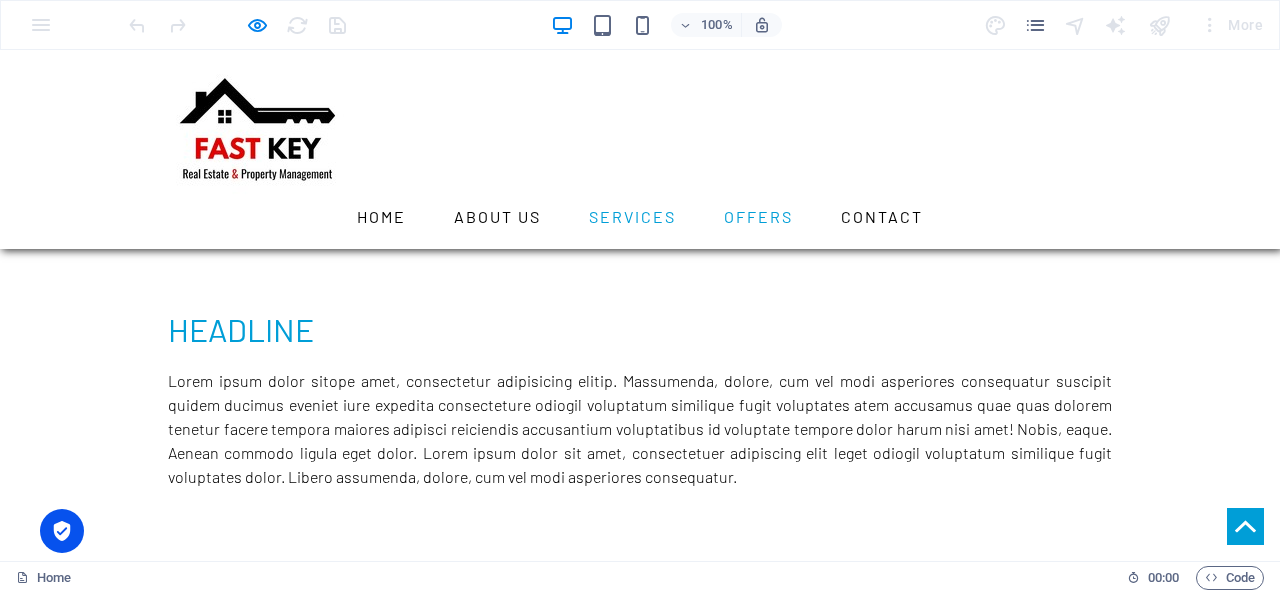 click on "Offers" at bounding box center [758, 217] 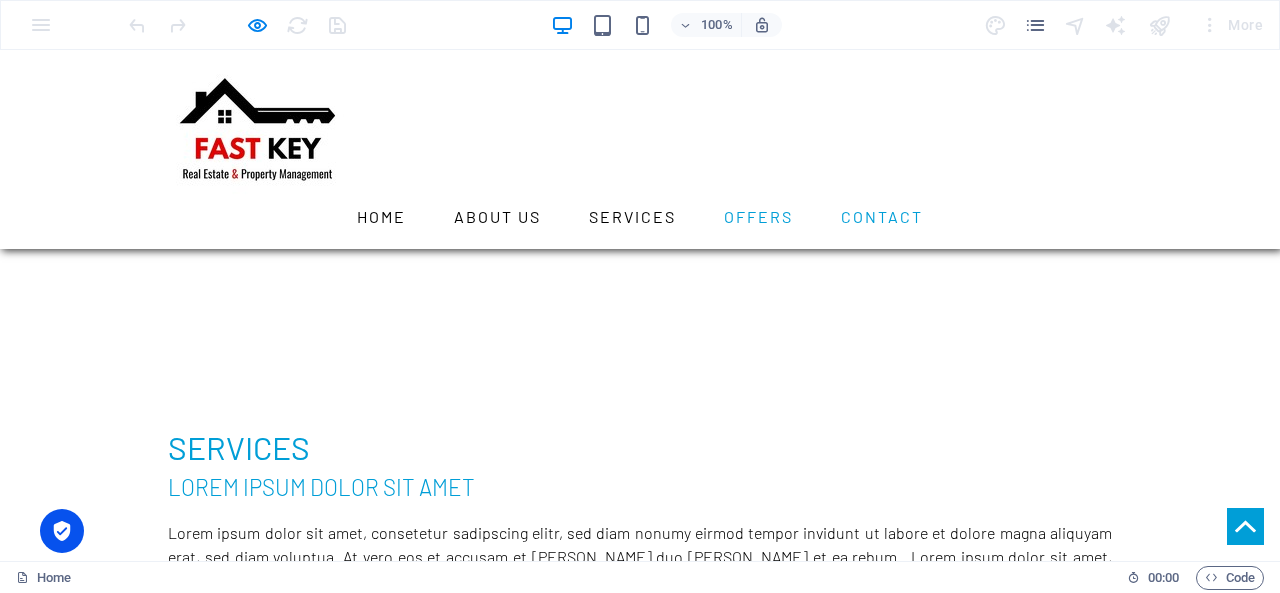 click on "Contact" at bounding box center (882, 217) 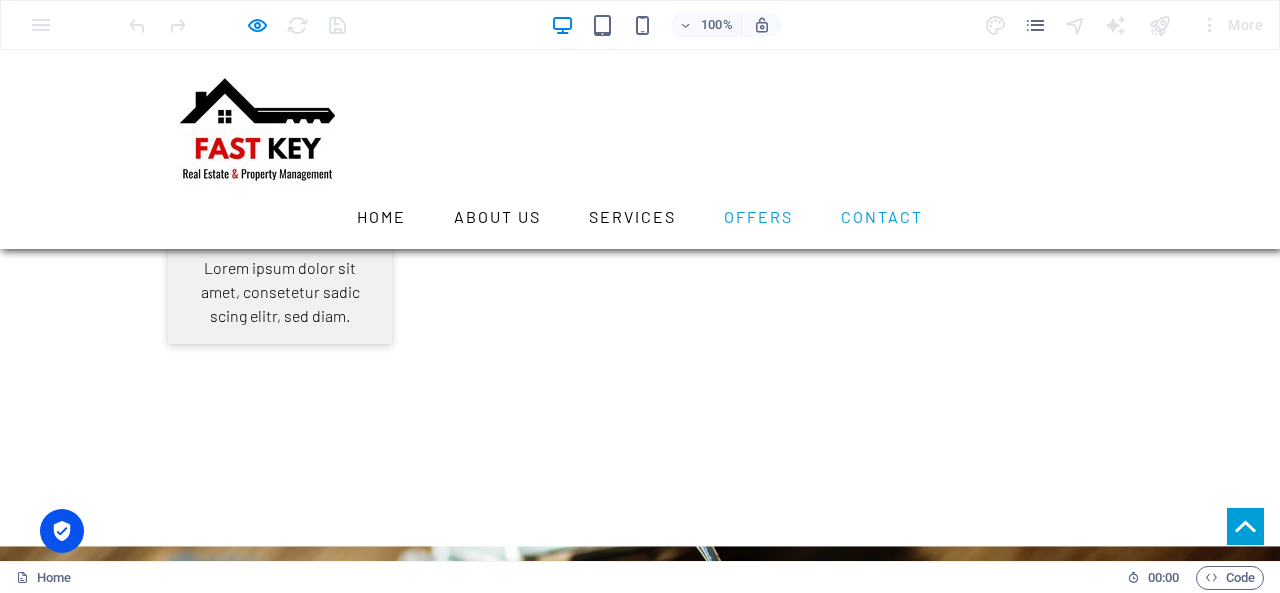 scroll, scrollTop: 4122, scrollLeft: 0, axis: vertical 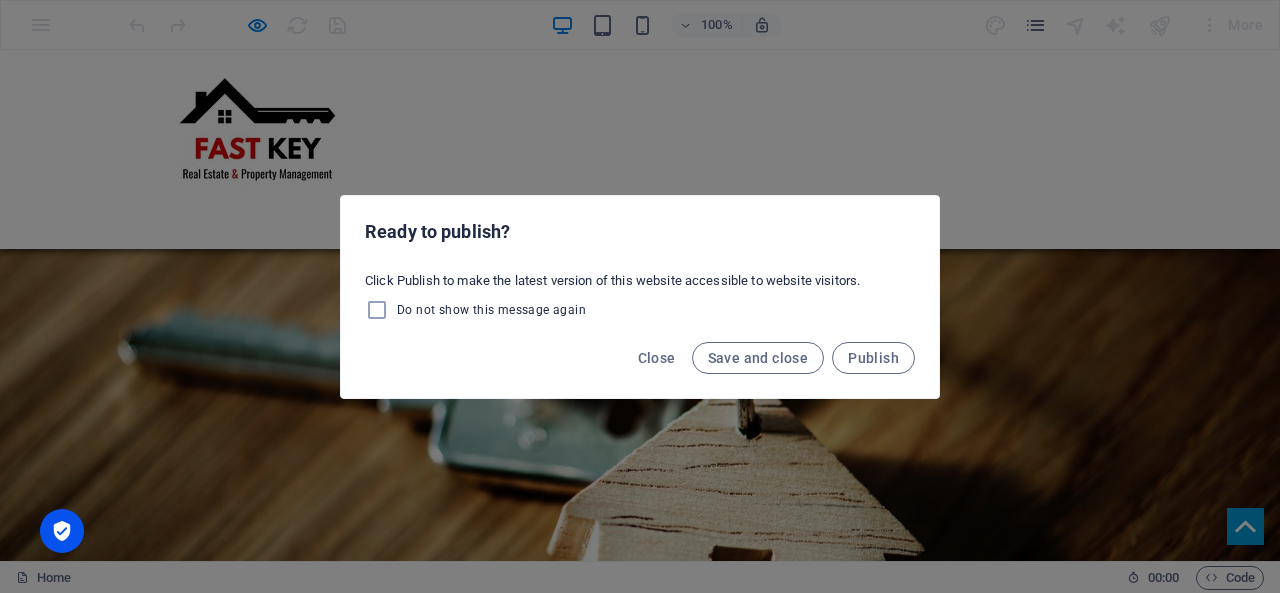 drag, startPoint x: 448, startPoint y: 308, endPoint x: 521, endPoint y: 328, distance: 75.690155 